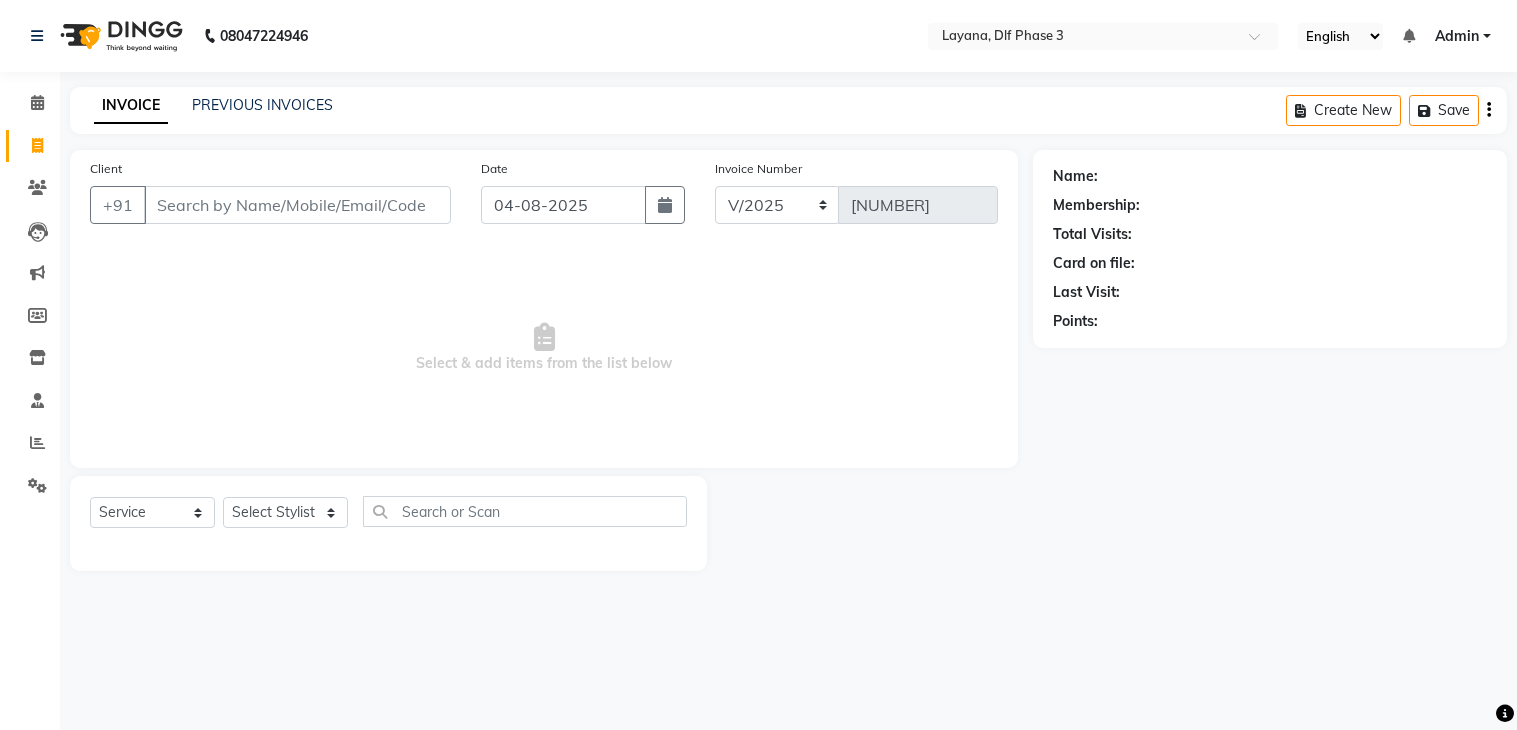 select on "[NUMBER]" 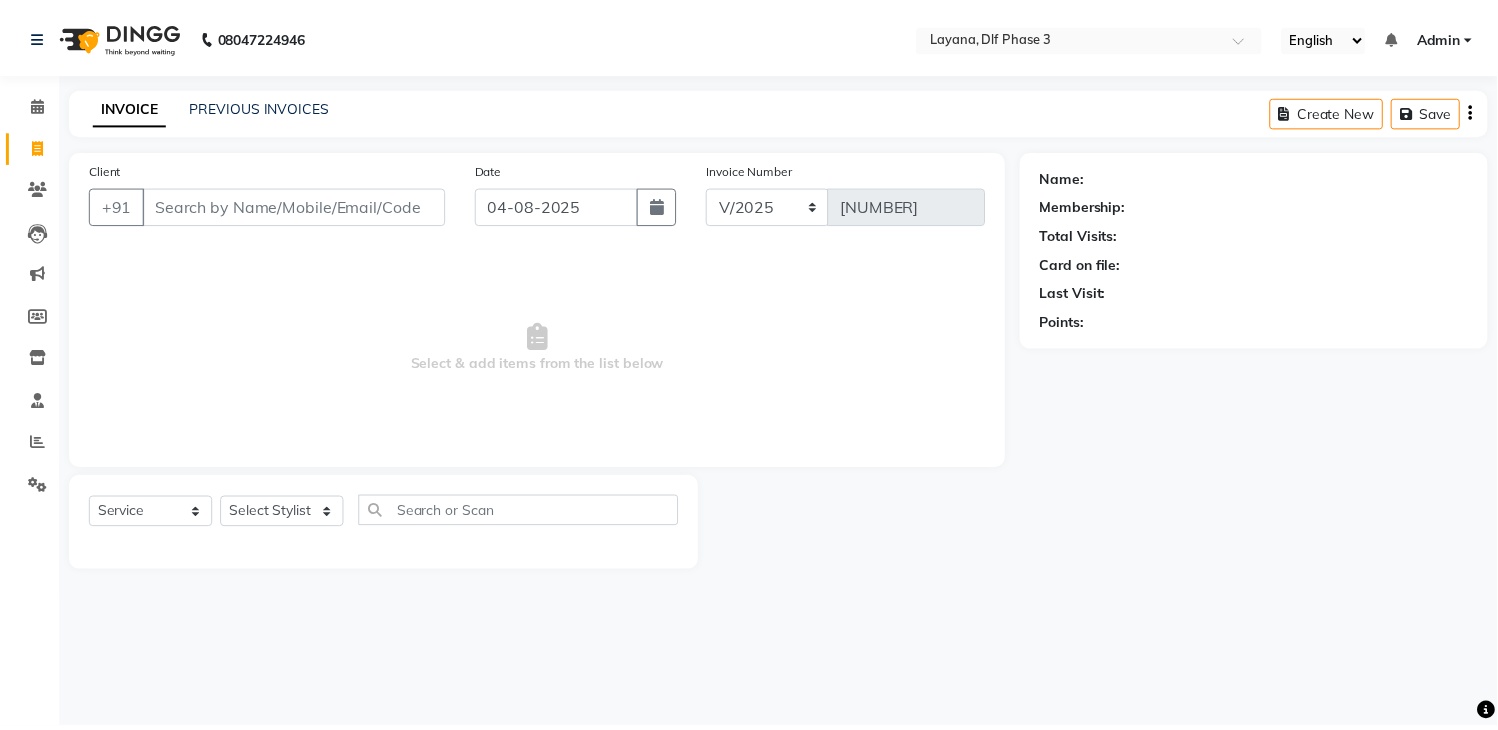scroll, scrollTop: 0, scrollLeft: 0, axis: both 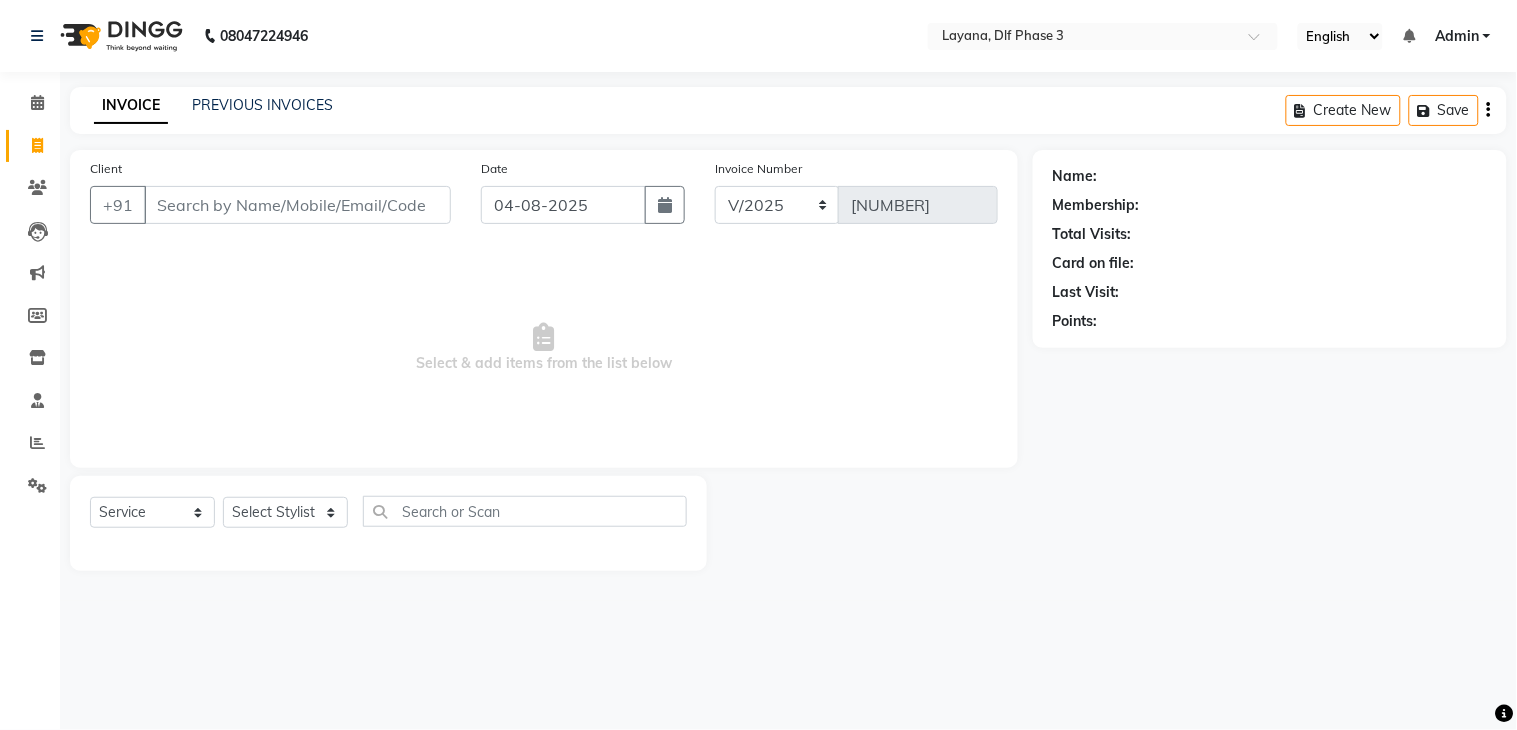 click on "Client" at bounding box center (297, 205) 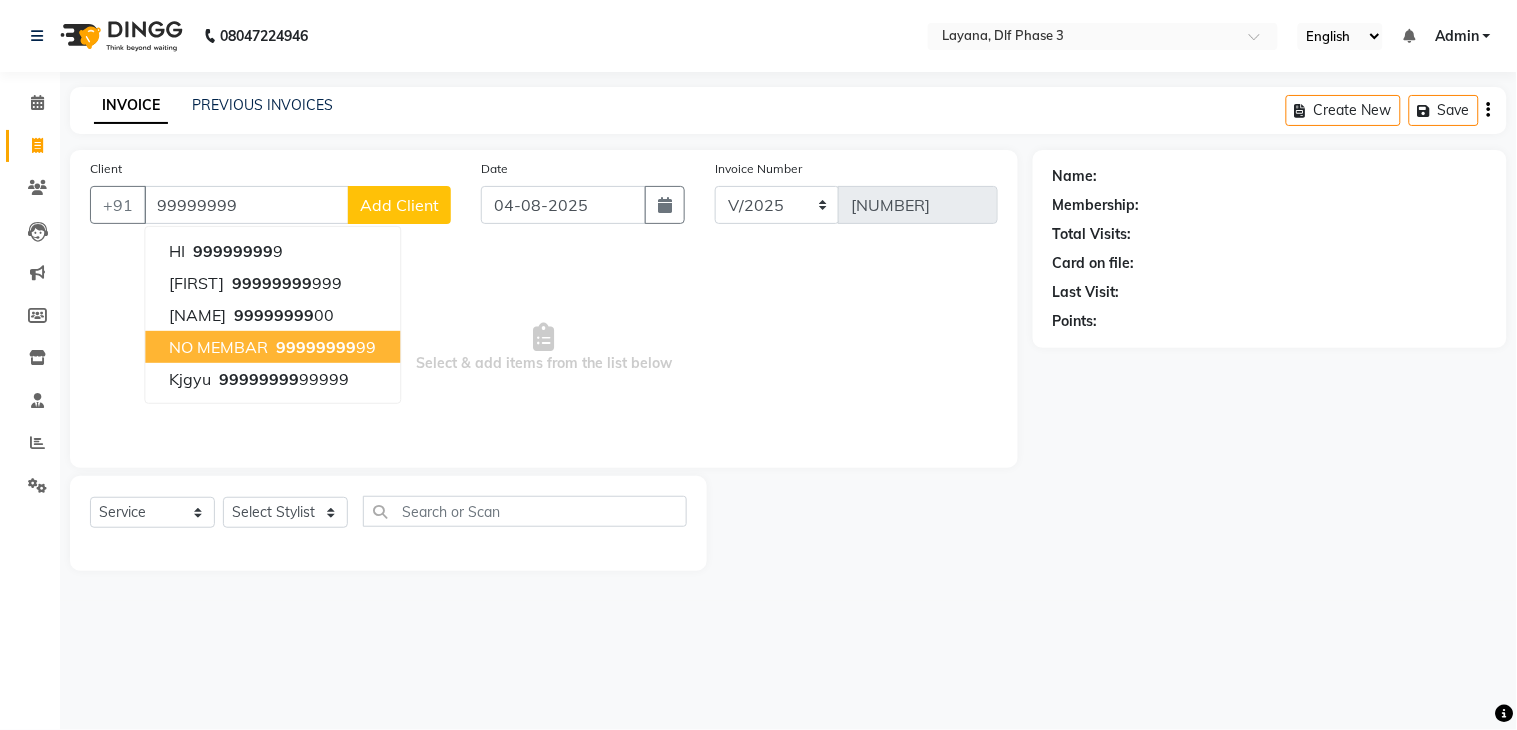 click on "NO MEMBAR" at bounding box center (218, 347) 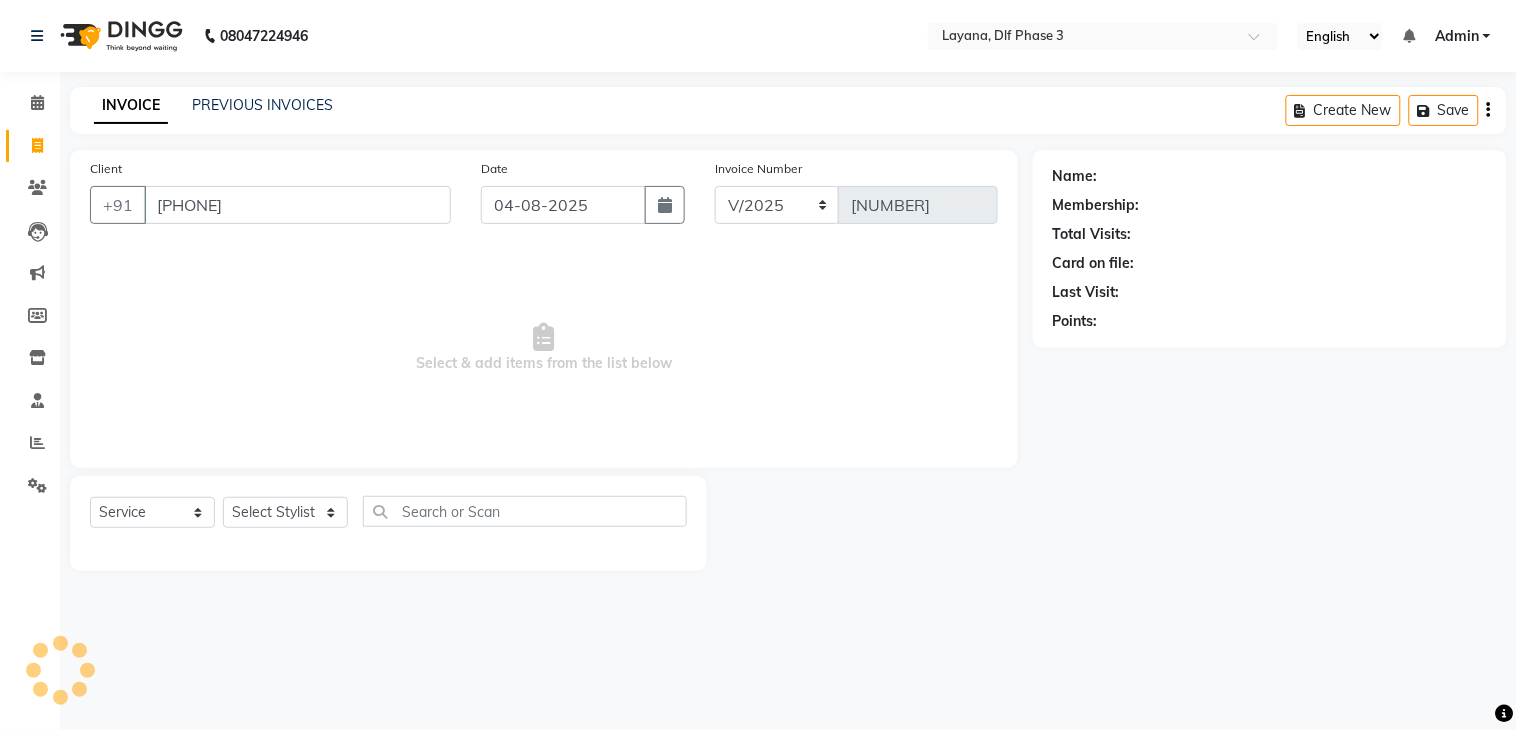 type on "[PHONE]" 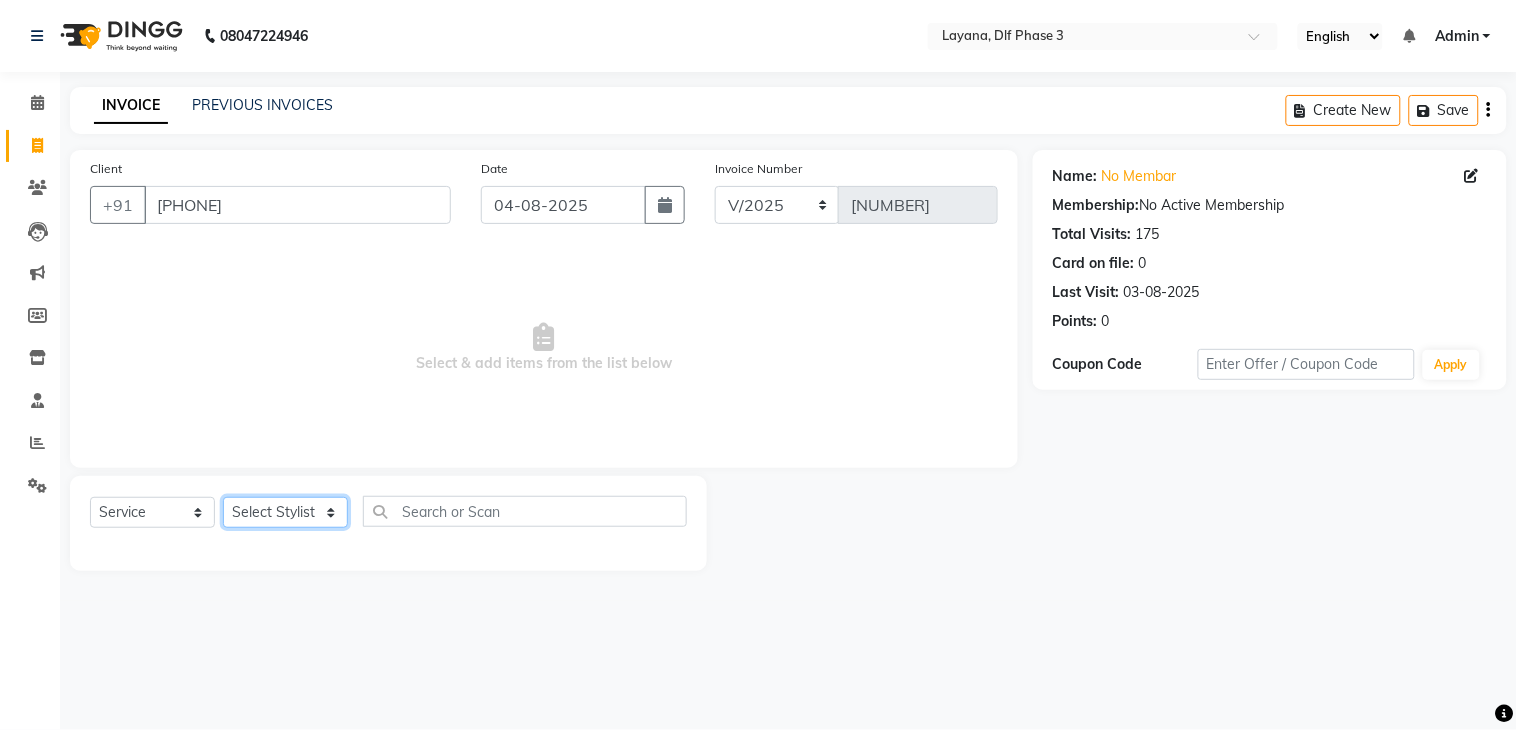 click on "Select Stylist [FIRST] [LAST] [FIRST] [LAST] [FIRST] [LAST] [FIRST] [LAST] [FIRST] [LAST] [FIRST] [LAST] [FIRST] [LAST] [FIRST] [LAST]" 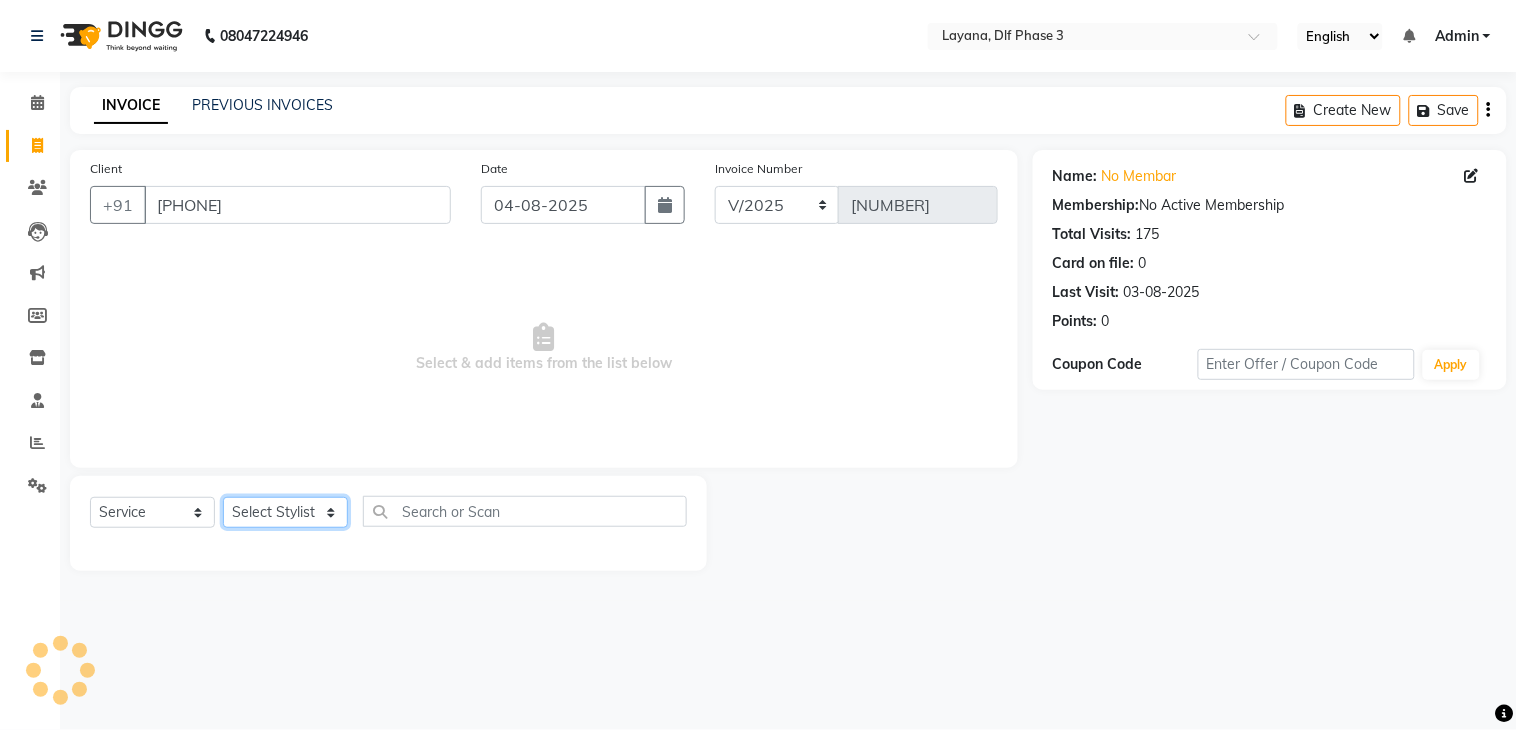 select on "74482" 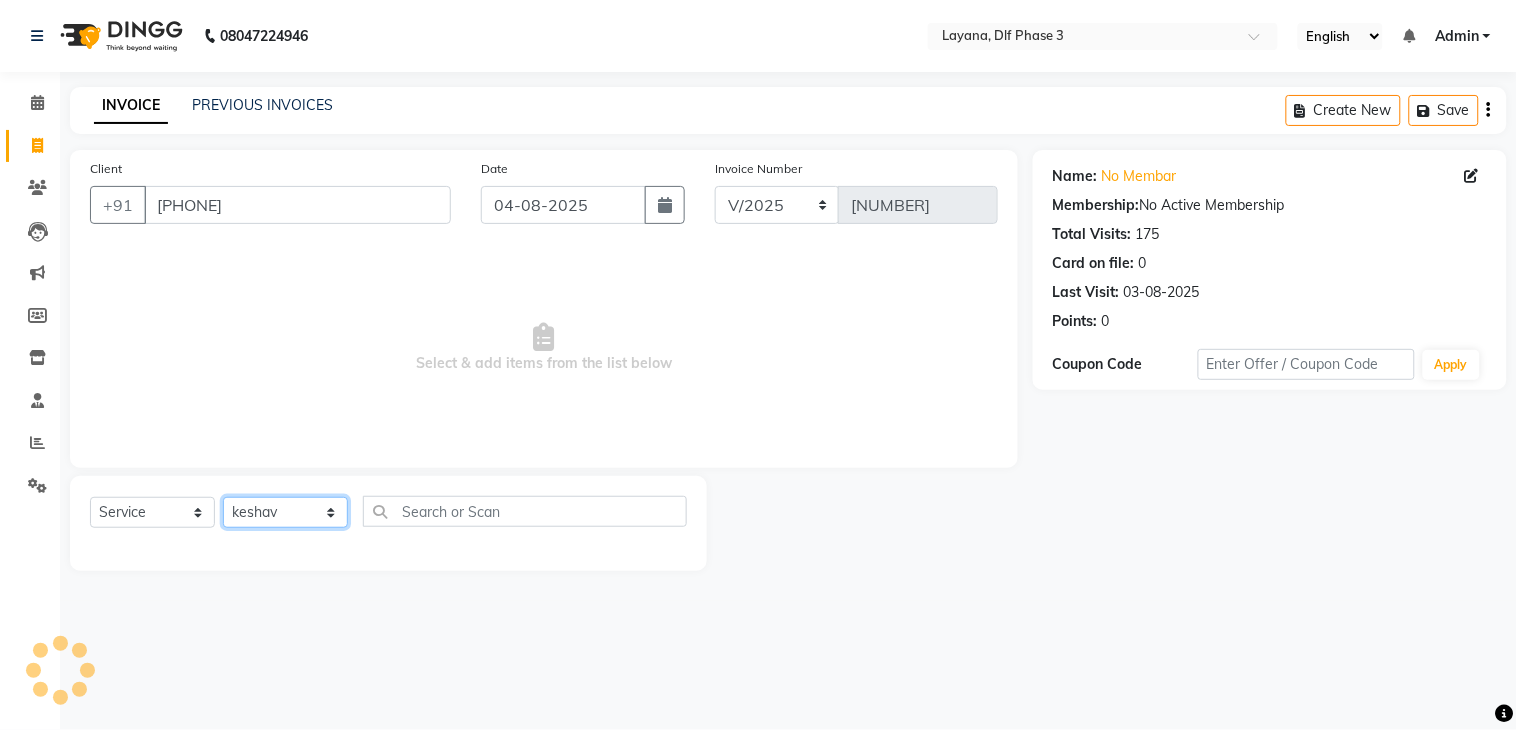 click on "Select Stylist [FIRST] [LAST] [FIRST] [LAST] [FIRST] [LAST] [FIRST] [LAST] [FIRST] [LAST] [FIRST] [LAST] [FIRST] [LAST] [FIRST] [LAST]" 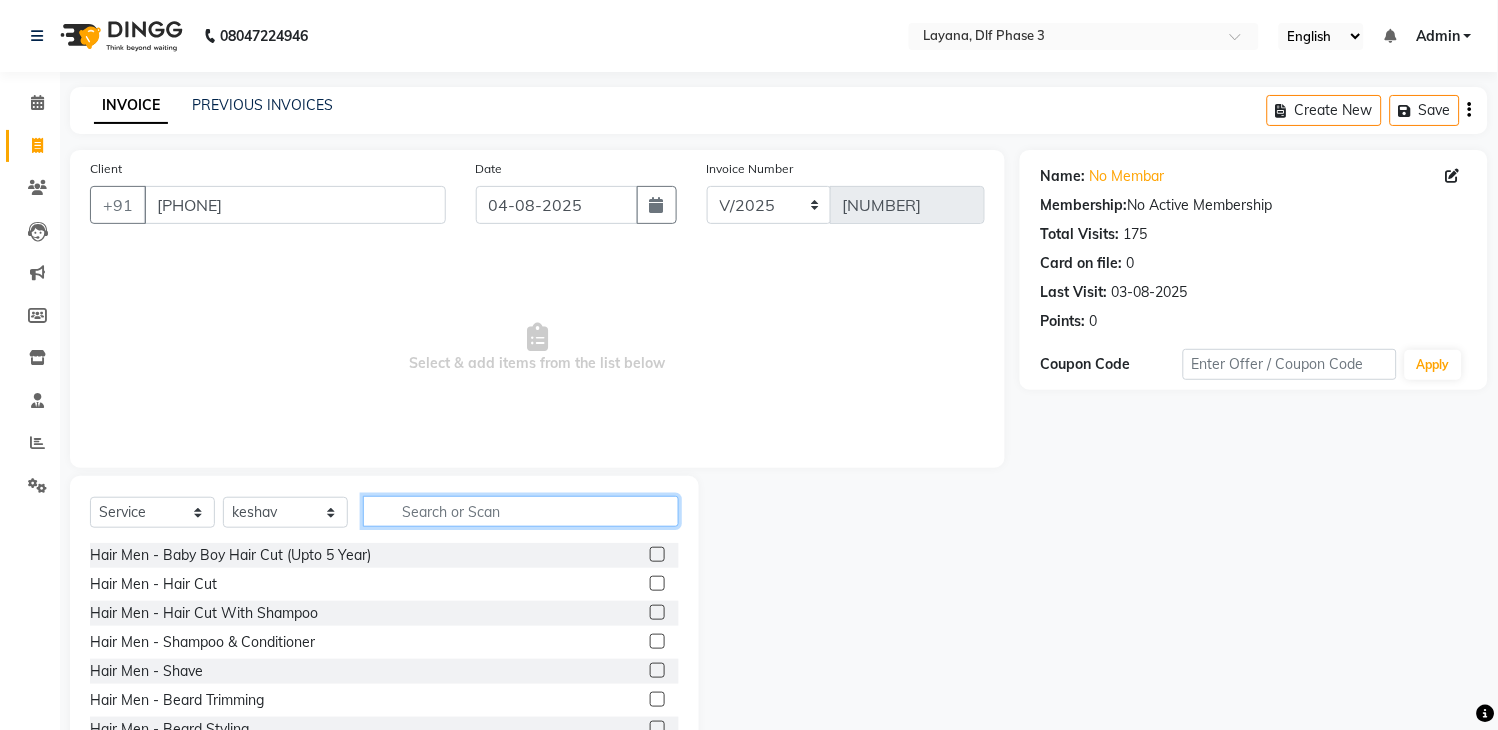 click 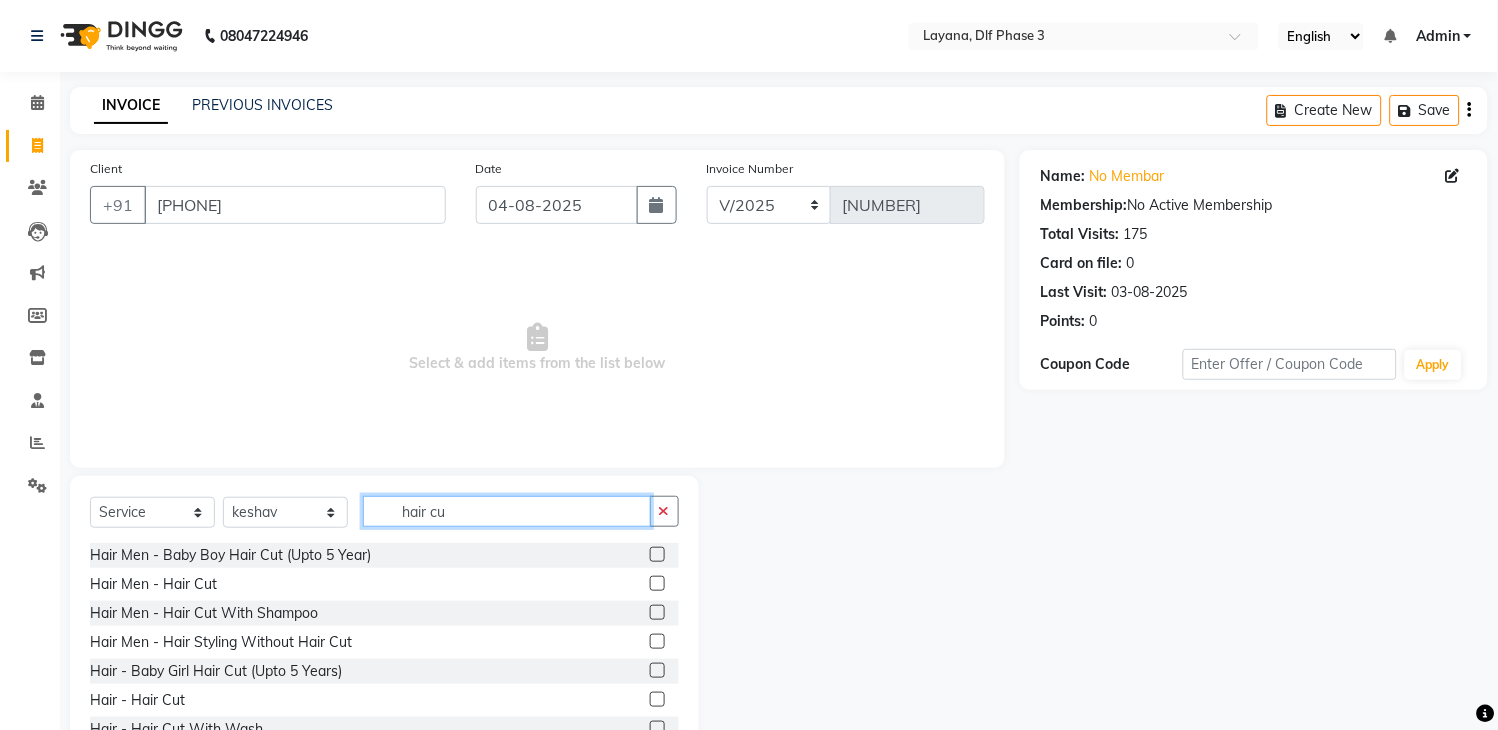 type on "hair cu" 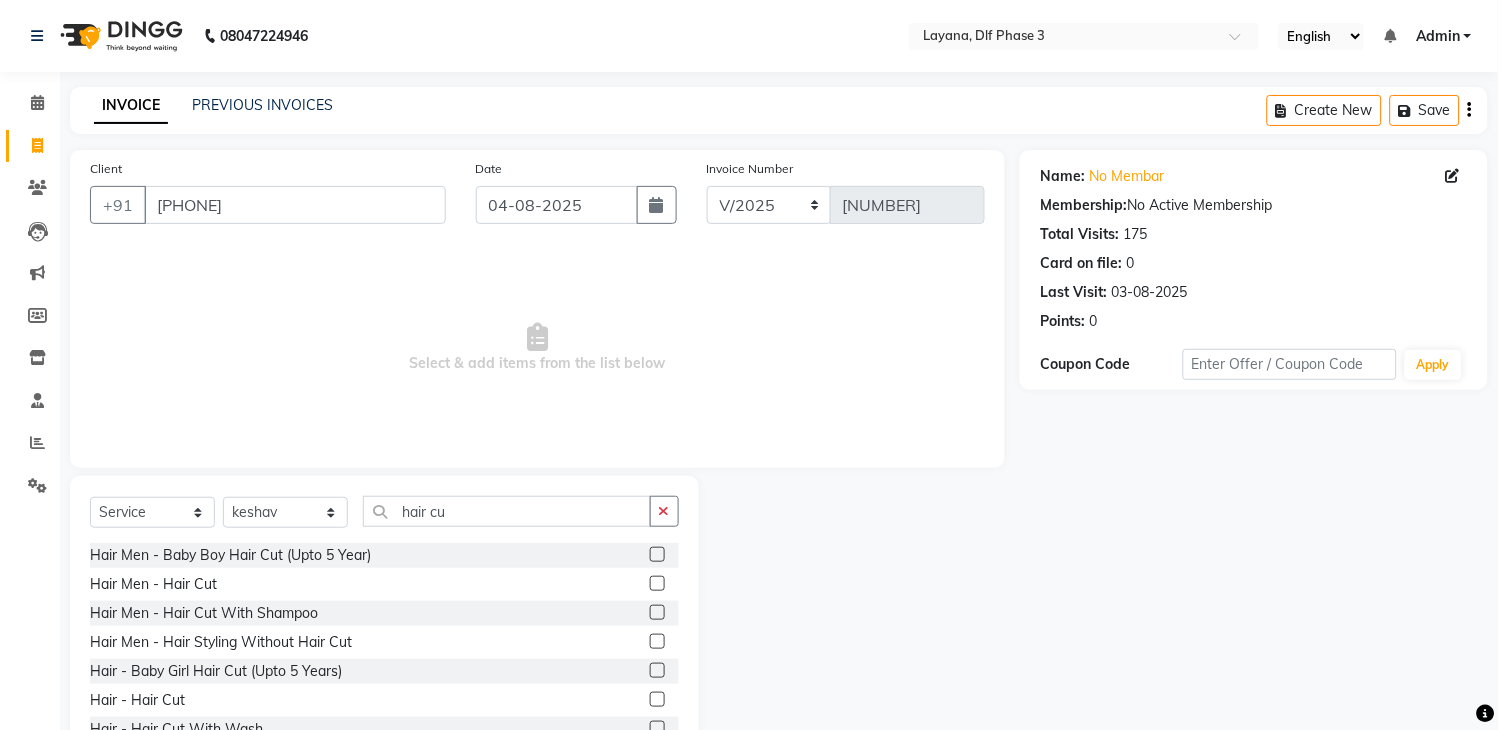 click 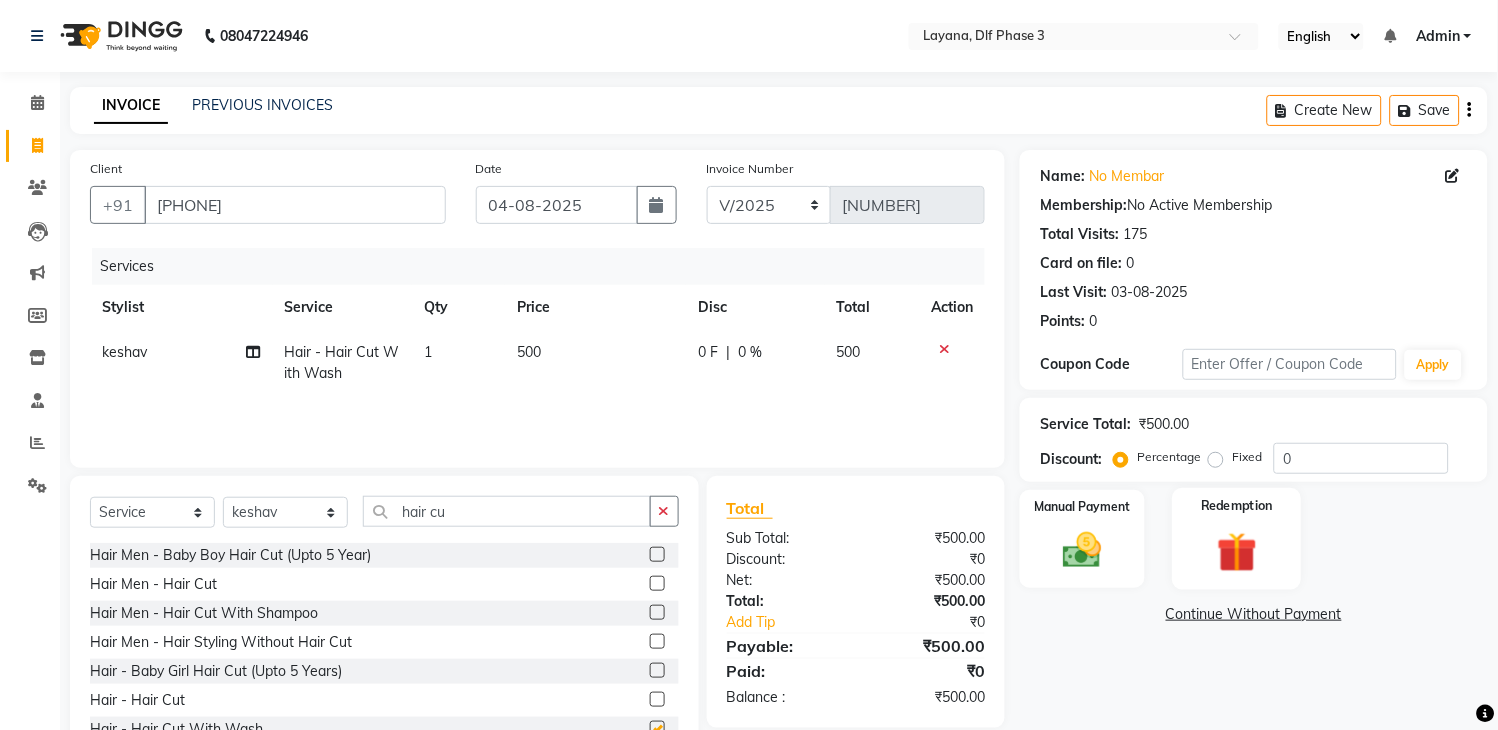 checkbox on "false" 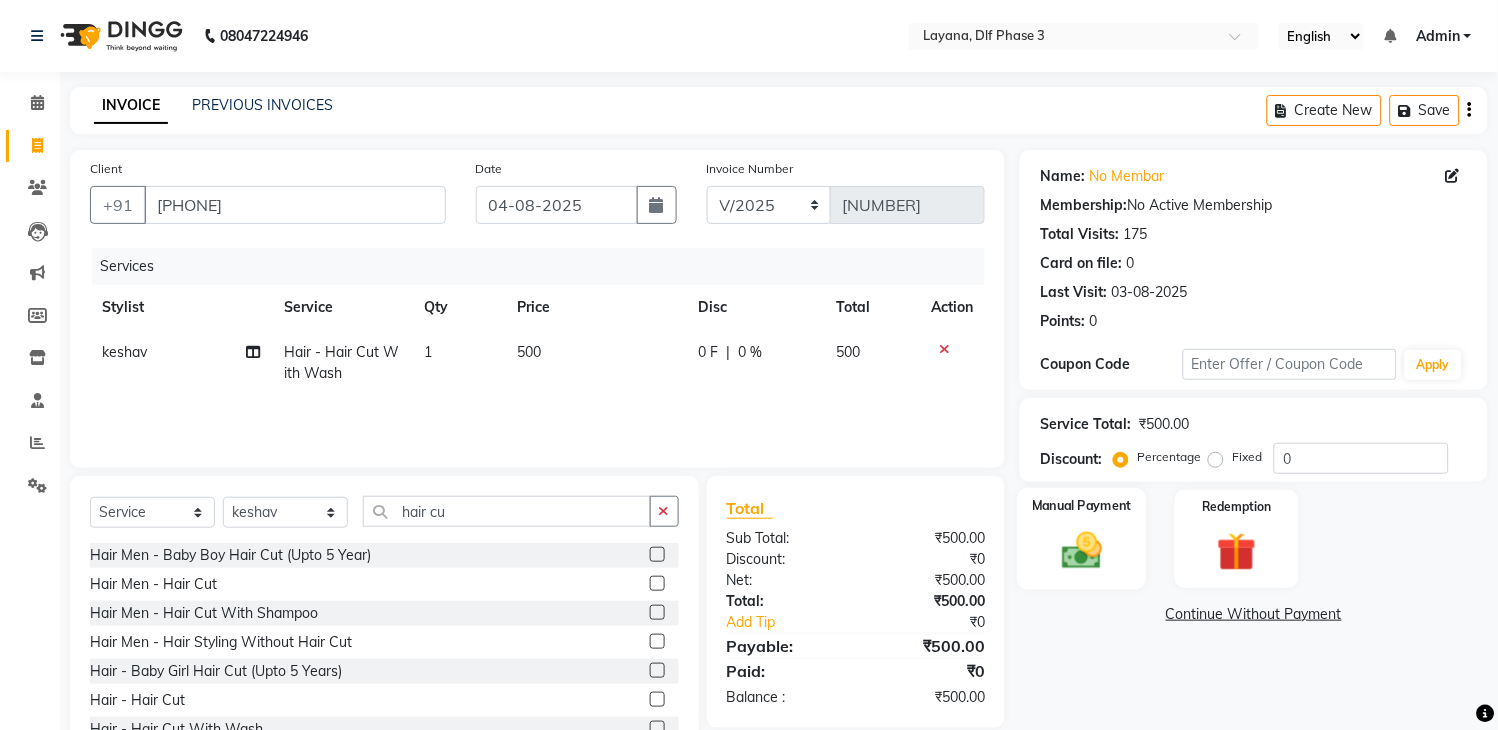 click 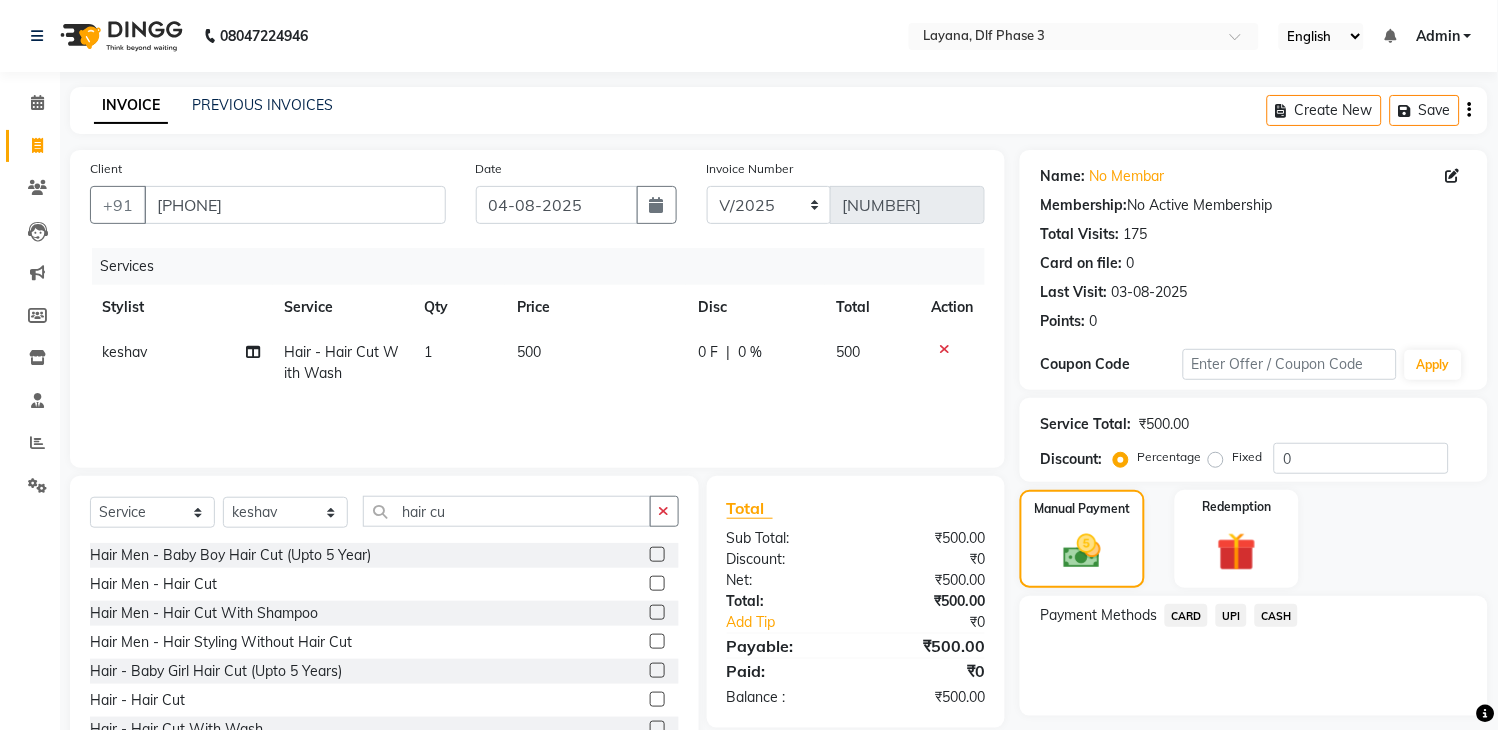 click on "UPI" 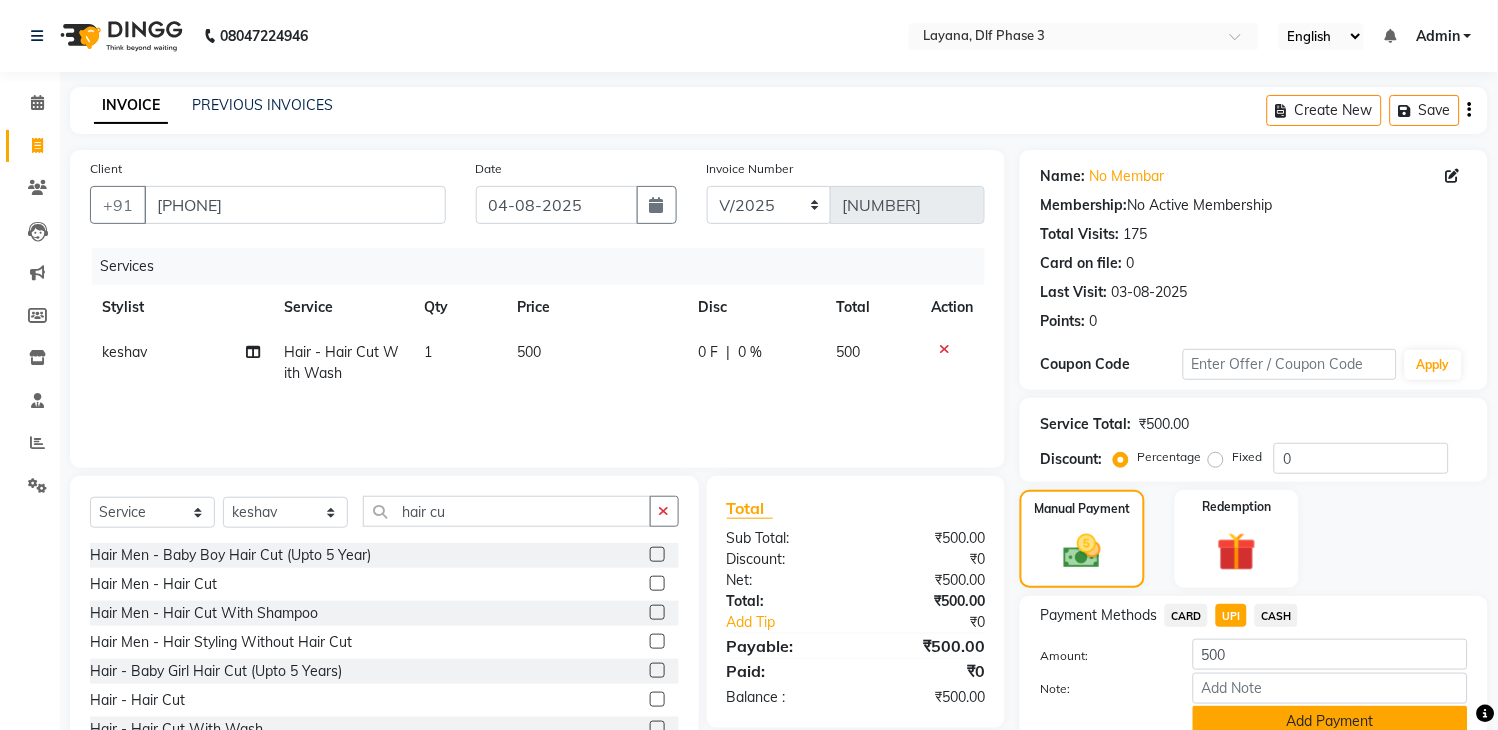 click on "Add Payment" 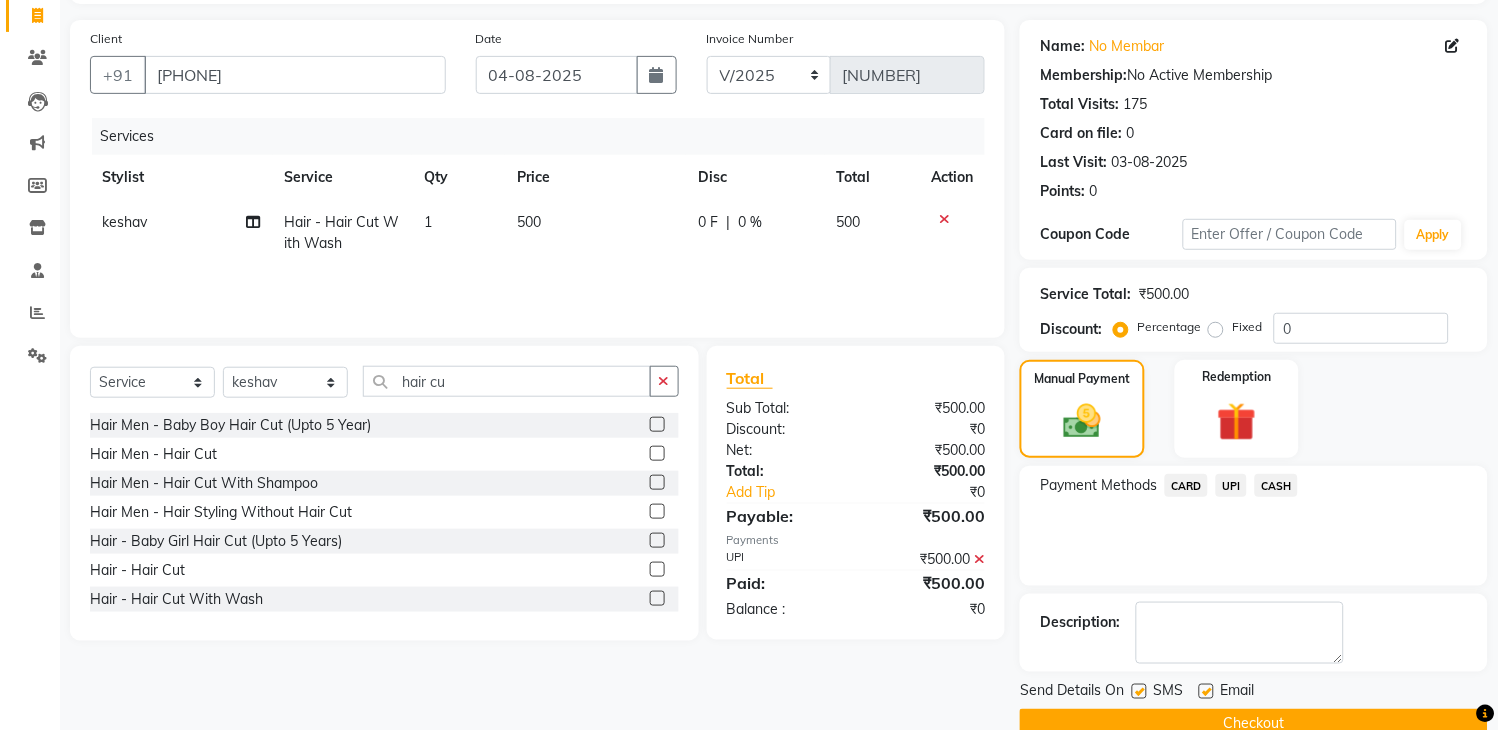 scroll, scrollTop: 170, scrollLeft: 0, axis: vertical 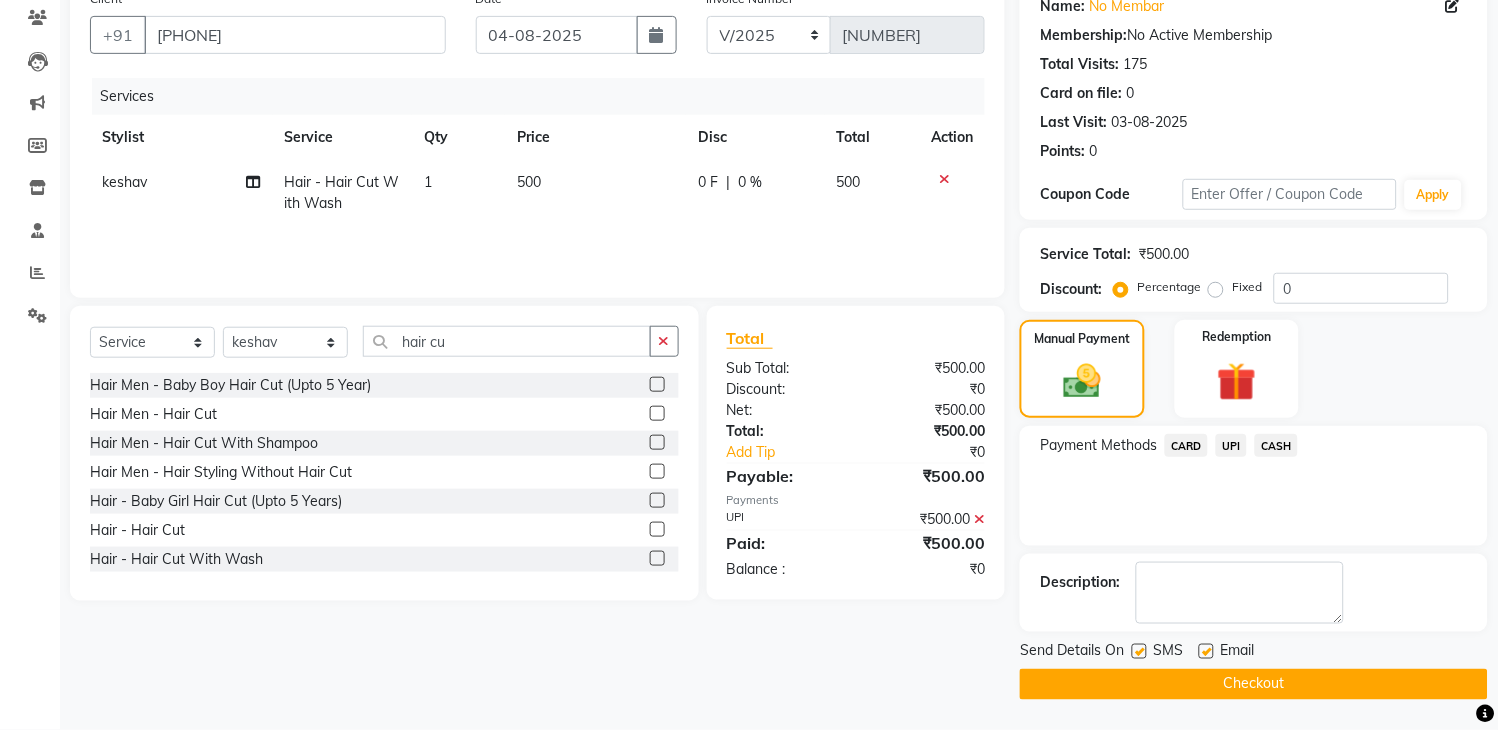 click on "Checkout" 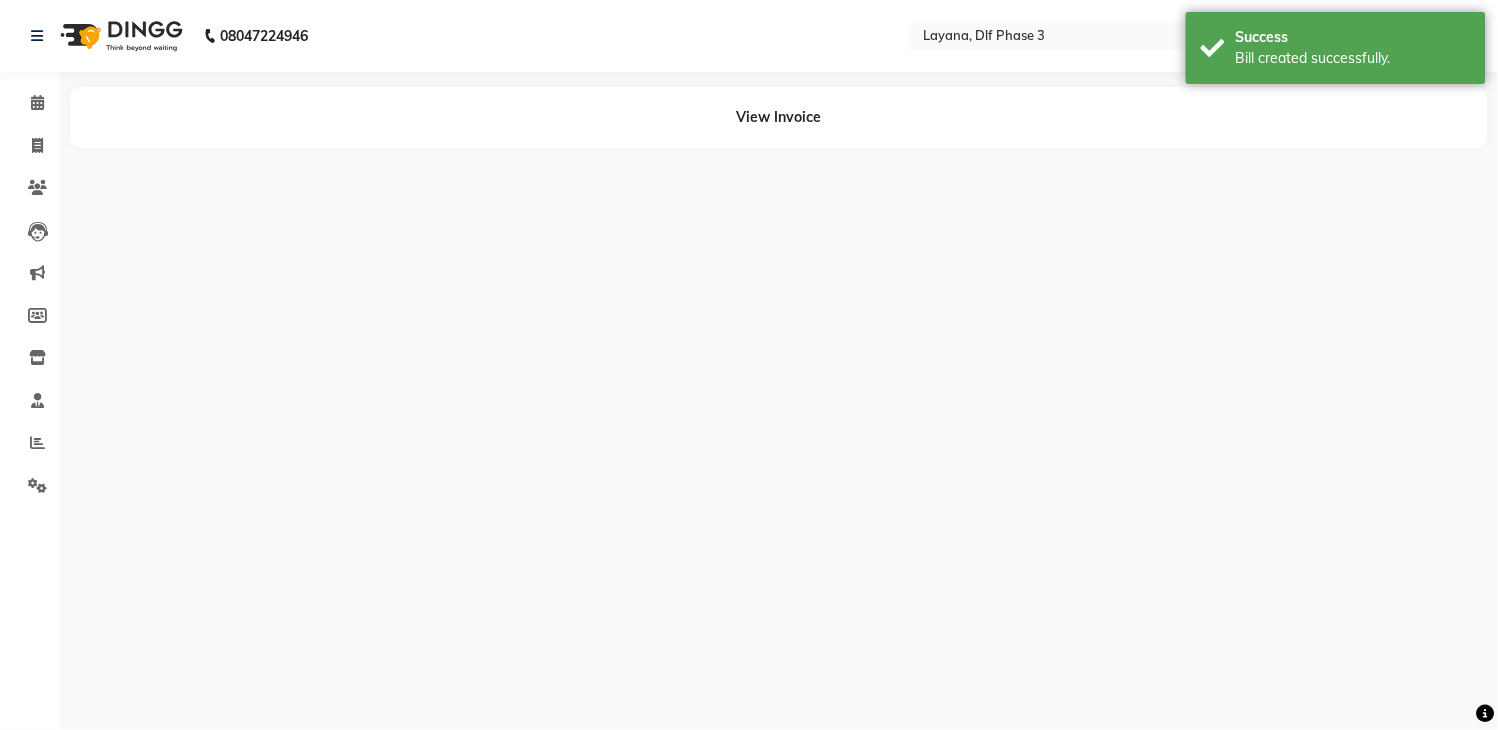 scroll, scrollTop: 0, scrollLeft: 0, axis: both 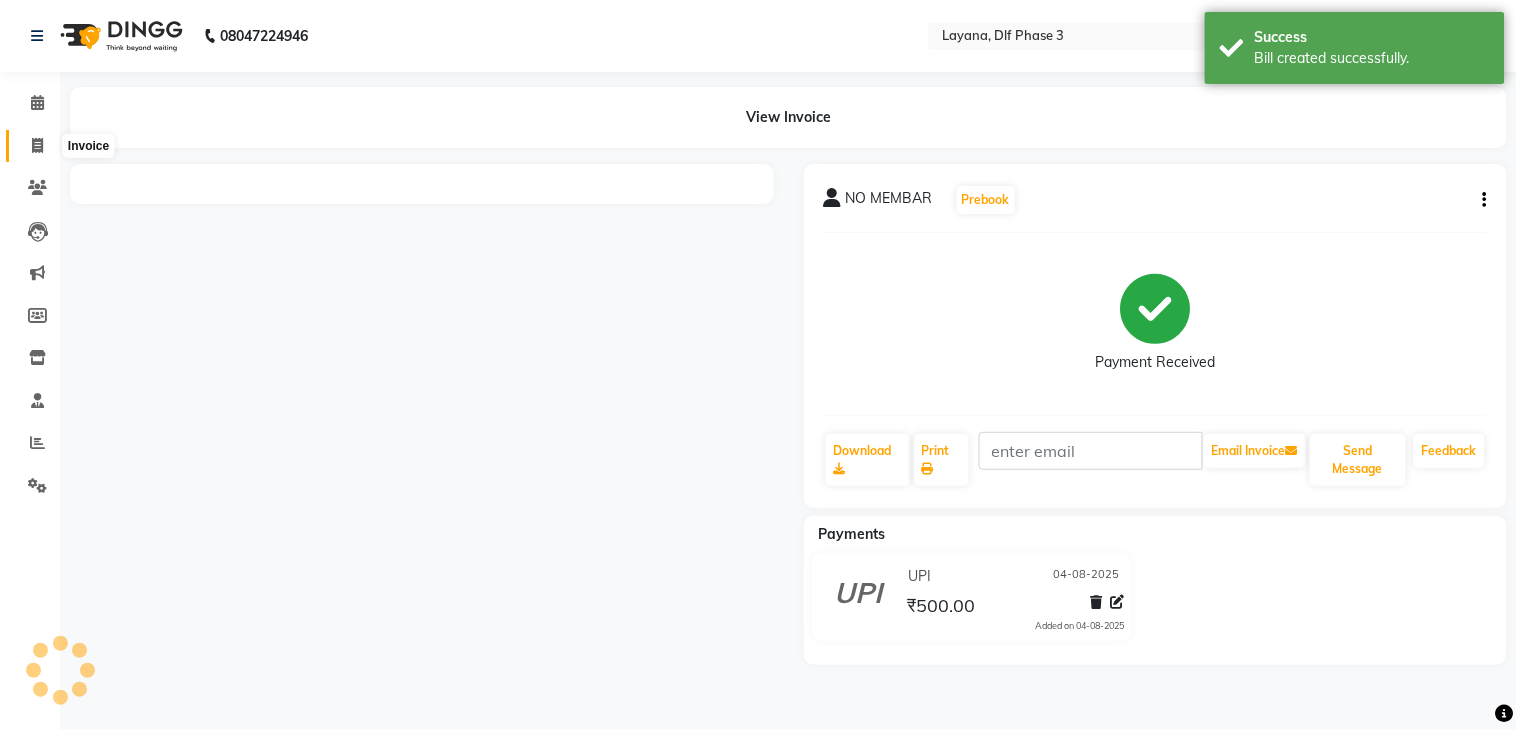 click 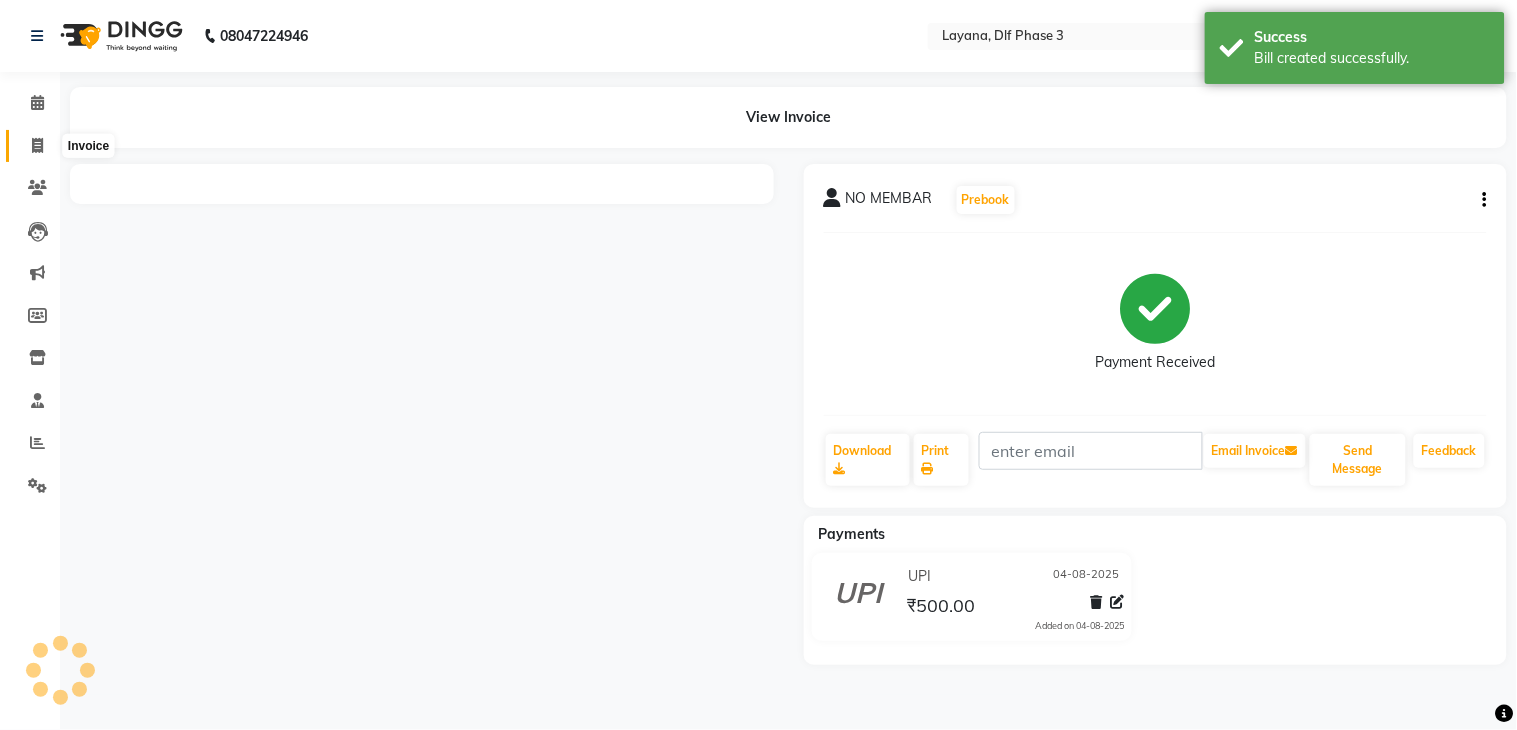 select on "service" 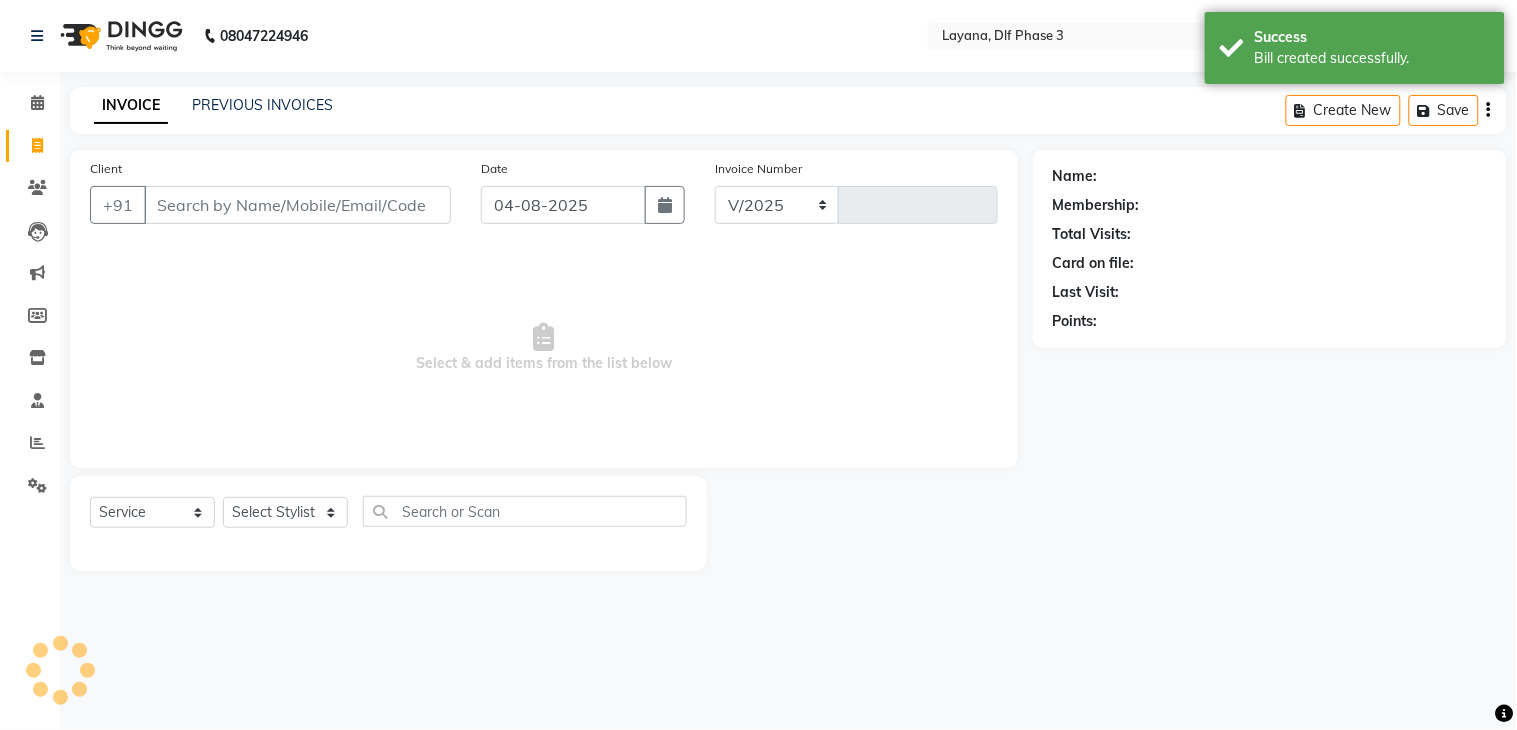 select on "[NUMBER]" 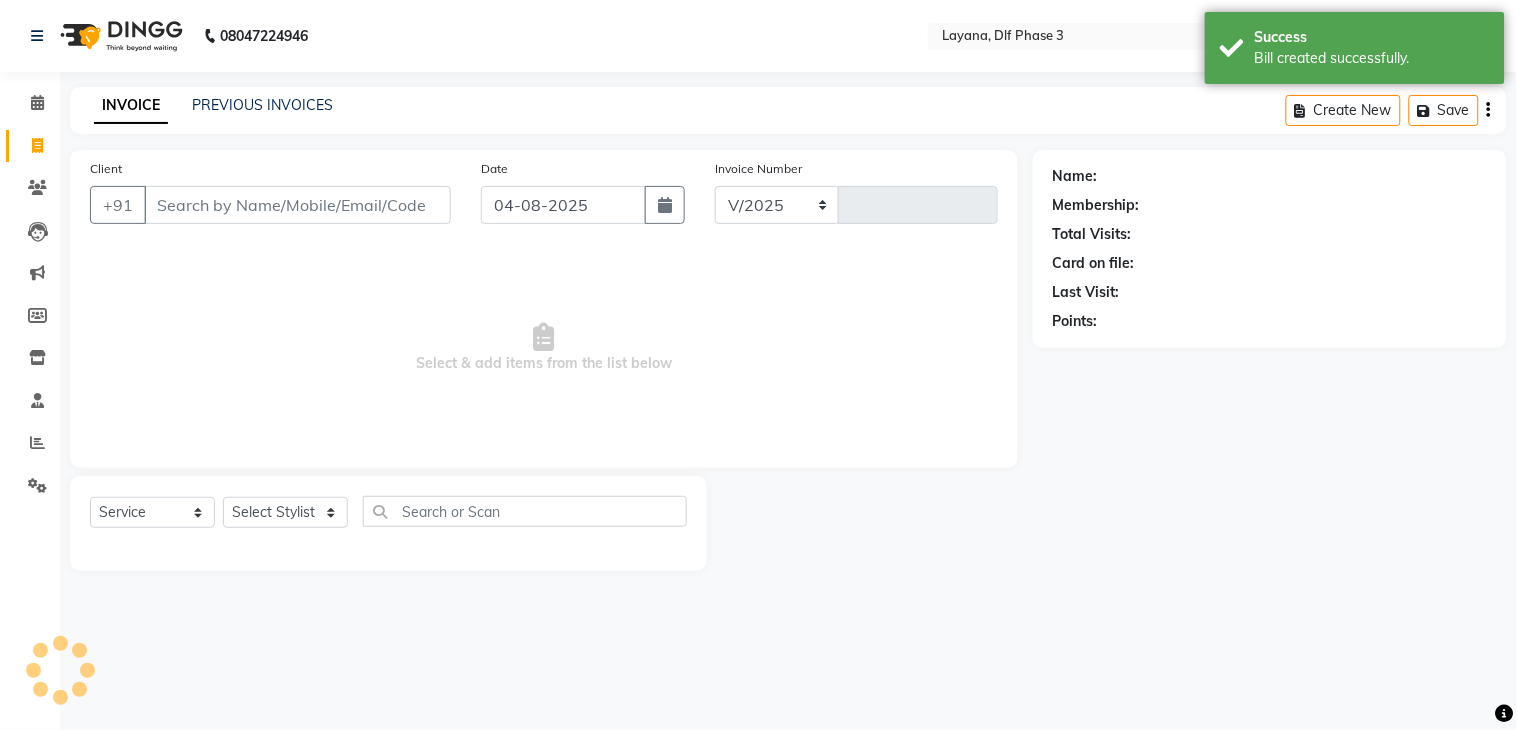 type on "[NUMBER]" 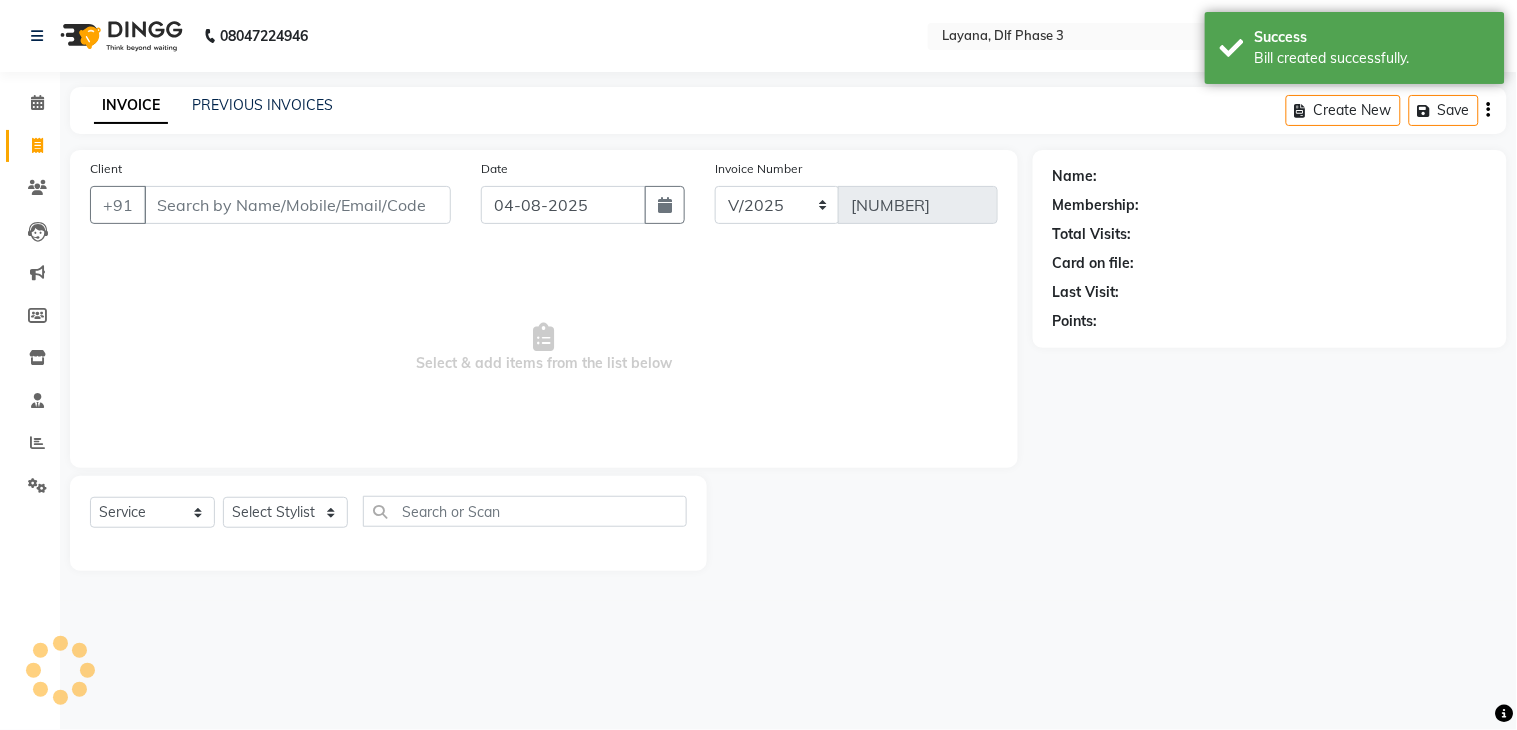 click on "Client" at bounding box center (297, 205) 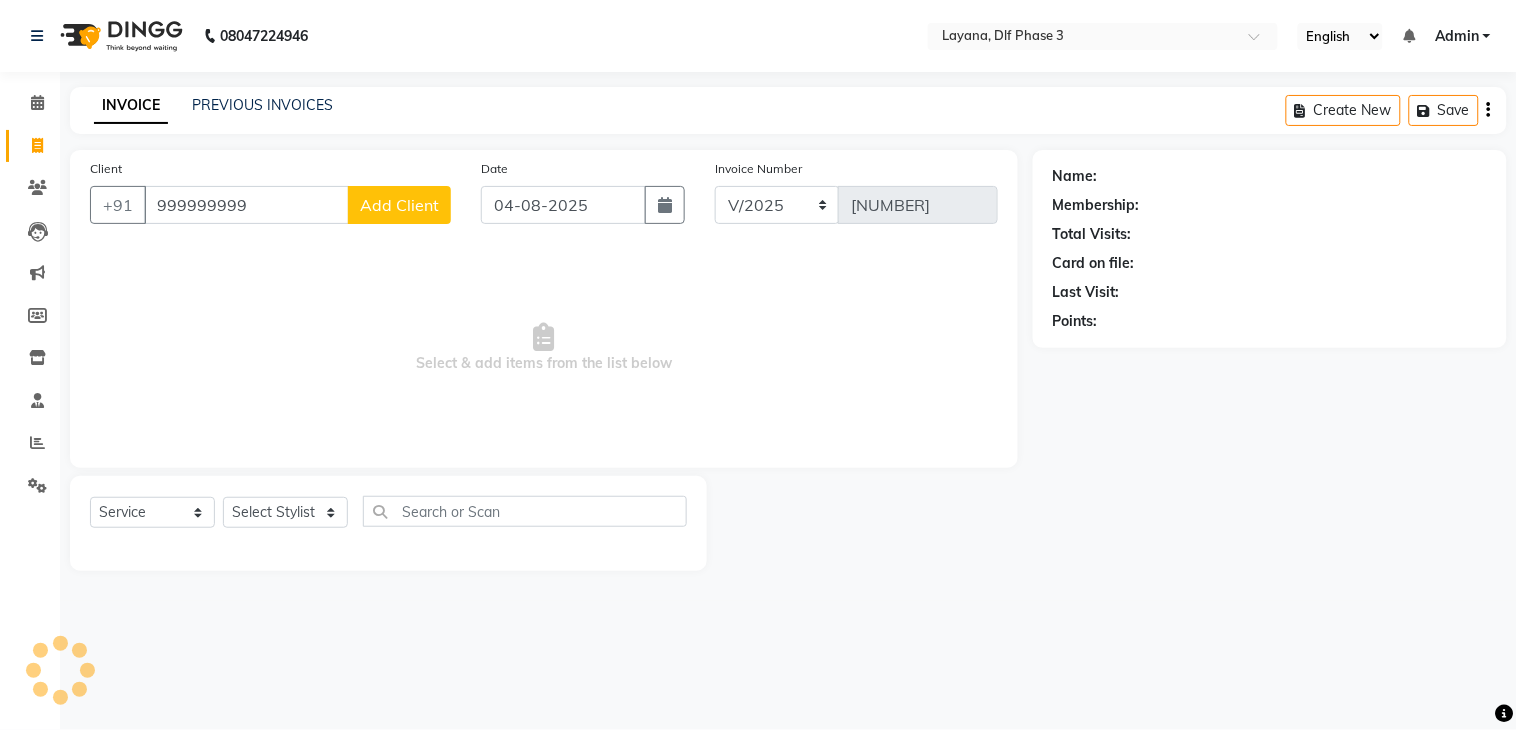 type on "999999999" 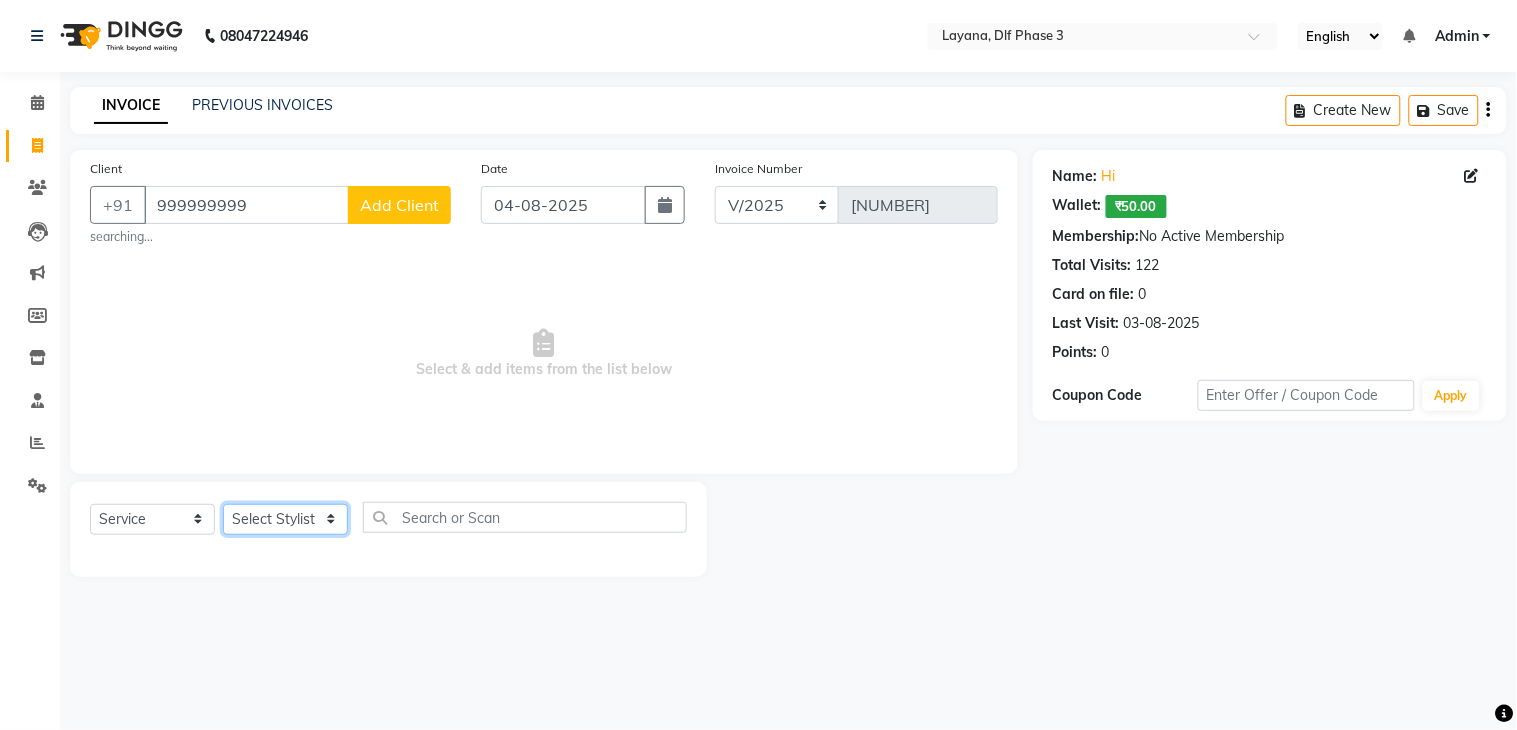 click on "Select Stylist [FIRST] [LAST] [FIRST] [LAST] [FIRST] [LAST] [FIRST] [LAST] [FIRST] [LAST] [FIRST] [LAST] [FIRST] [LAST] [FIRST] [LAST]" 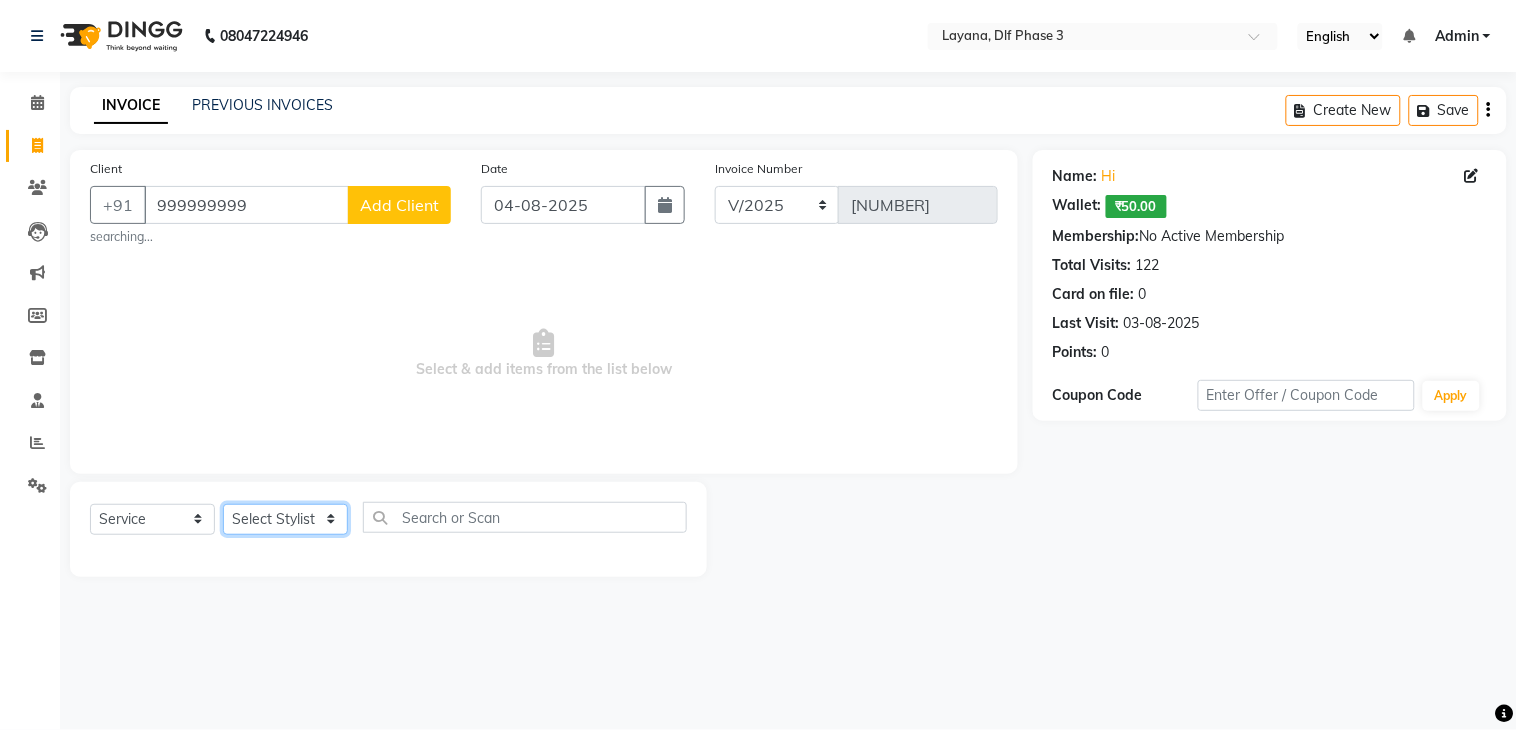 select on "[ZIP]" 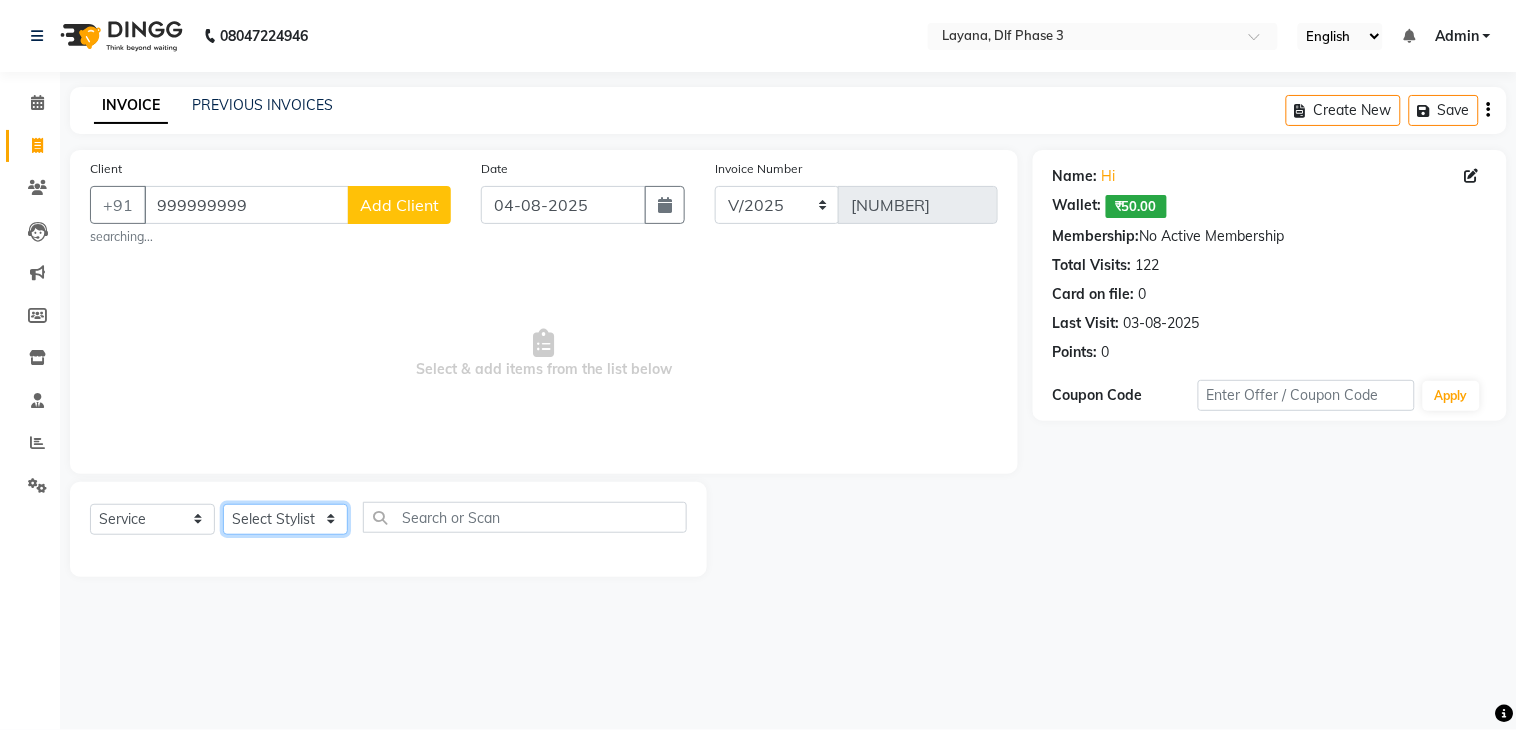 click on "Select Stylist [FIRST] [LAST] [FIRST] [LAST] [FIRST] [LAST] [FIRST] [LAST] [FIRST] [LAST] [FIRST] [LAST] [FIRST] [LAST] [FIRST] [LAST]" 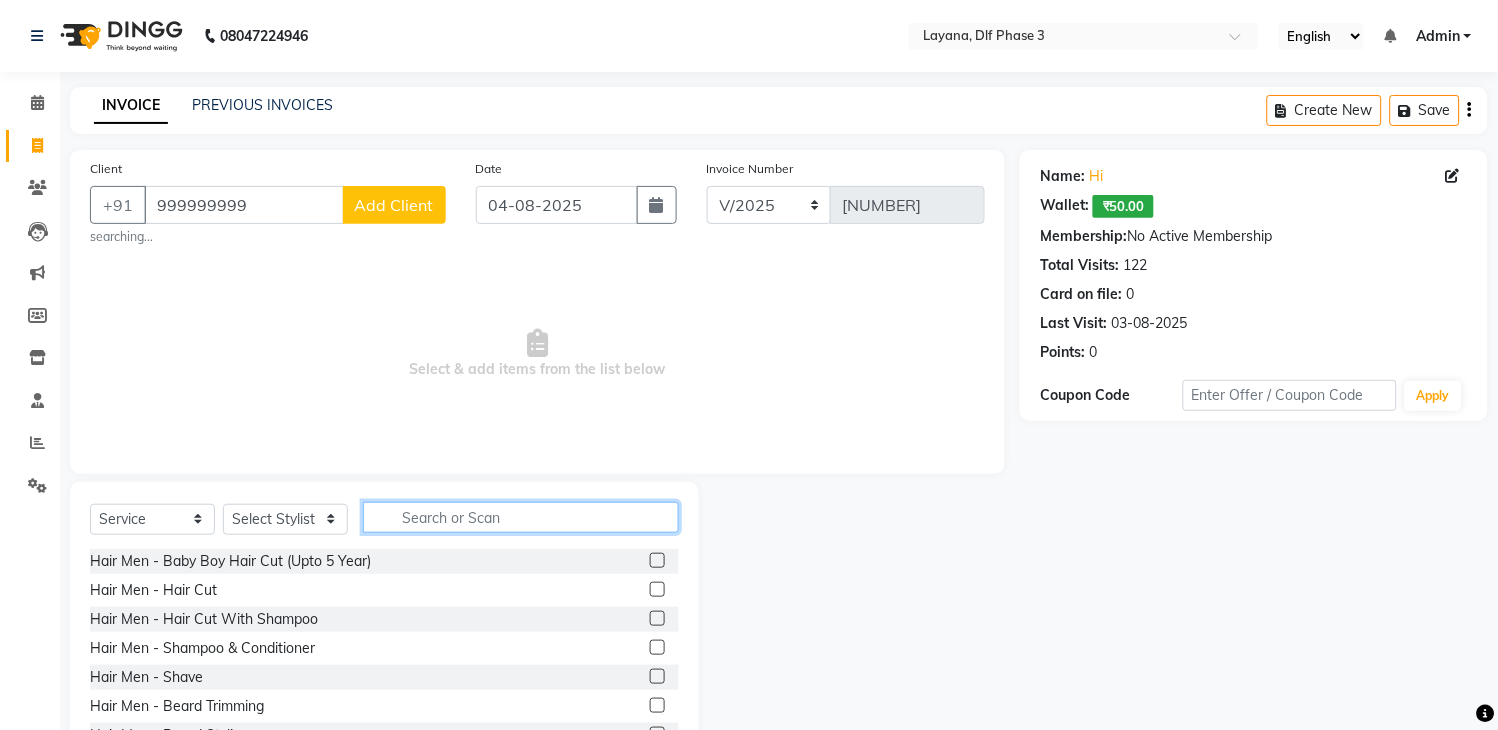 click 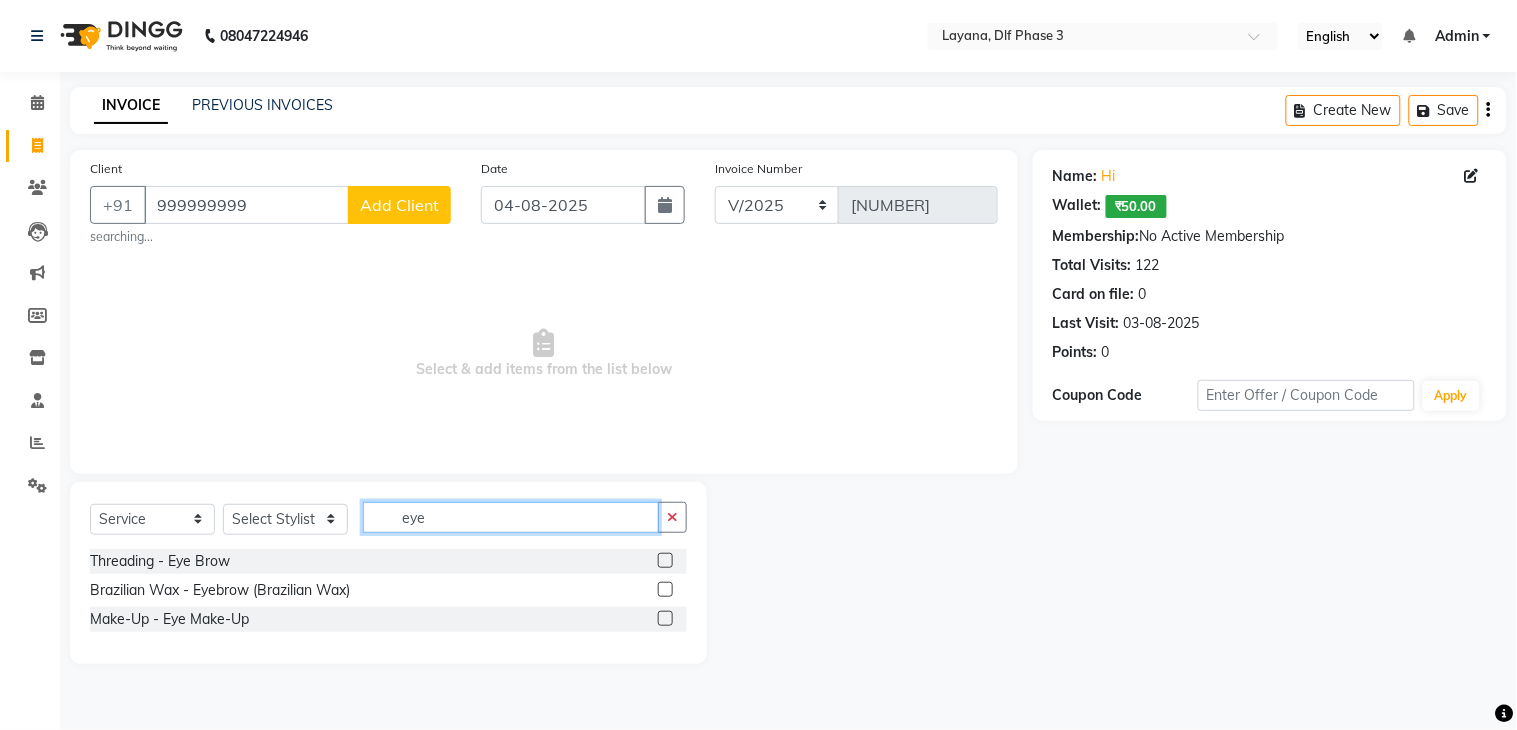 type on "eye" 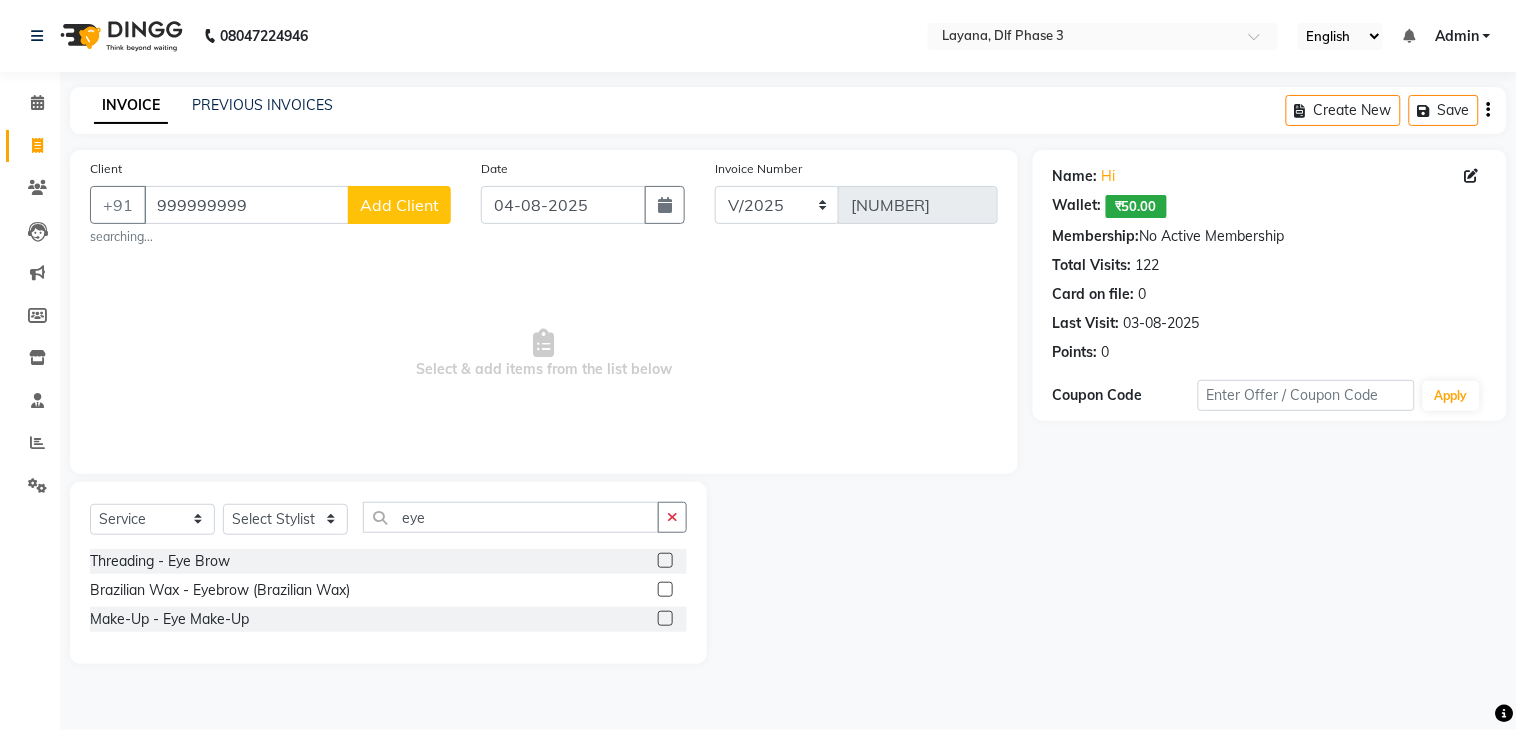 click 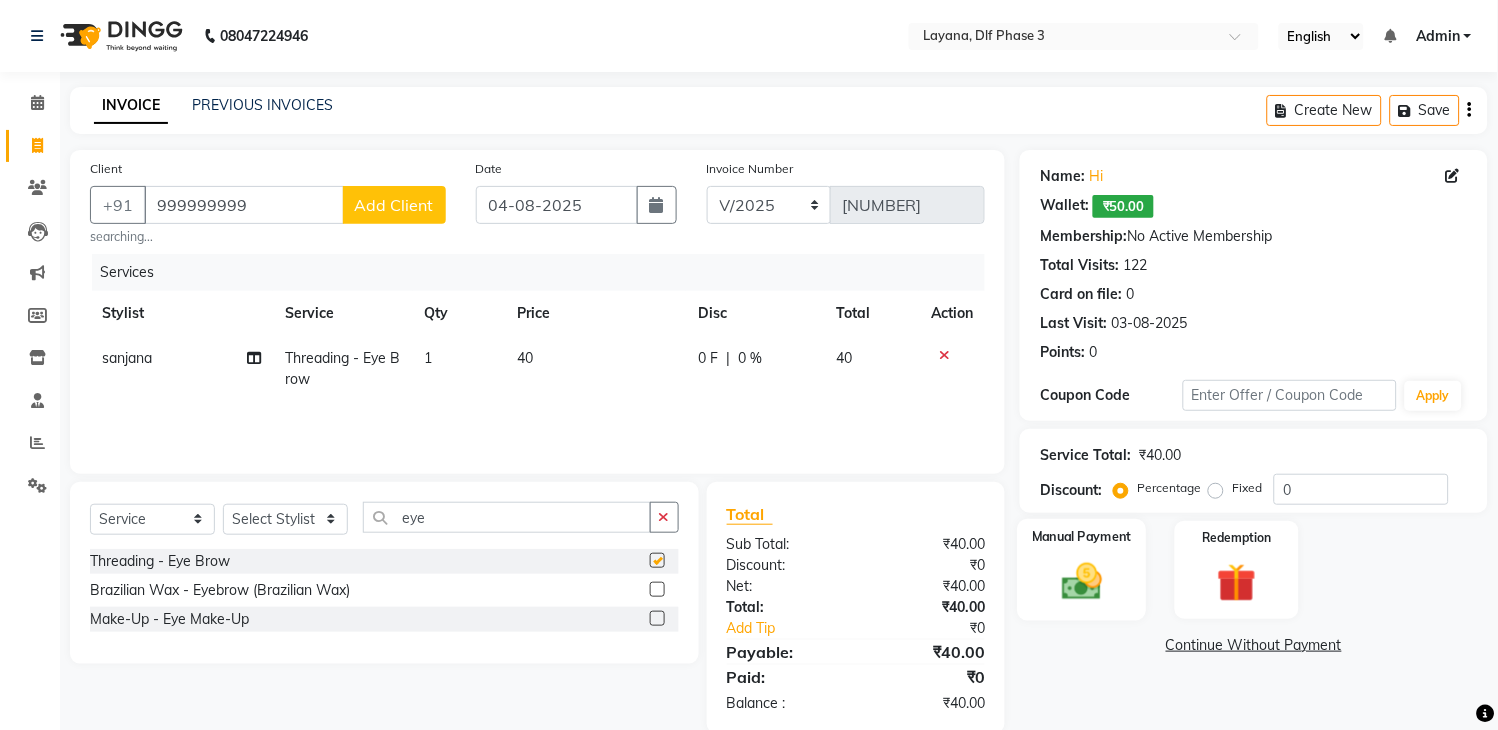 checkbox on "false" 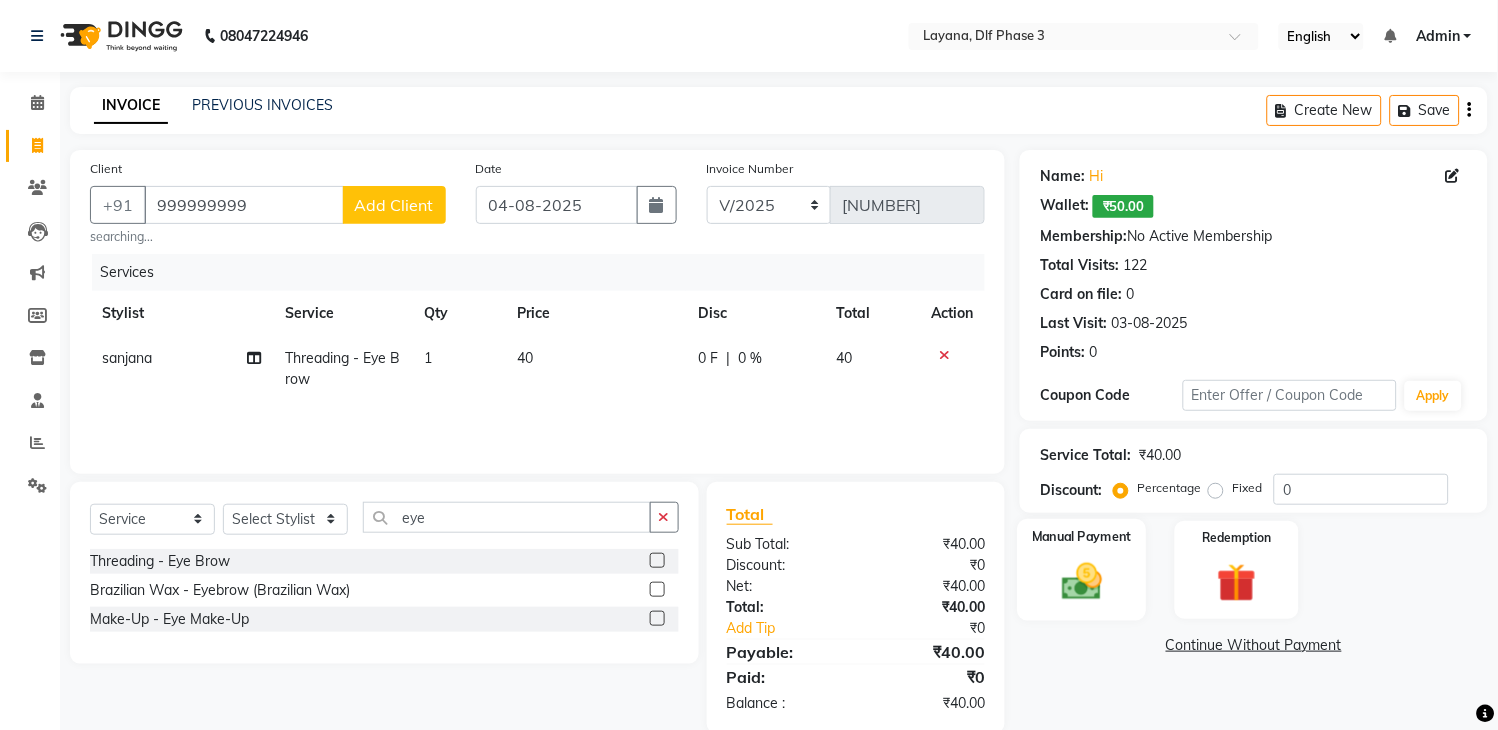 click on "Manual Payment" 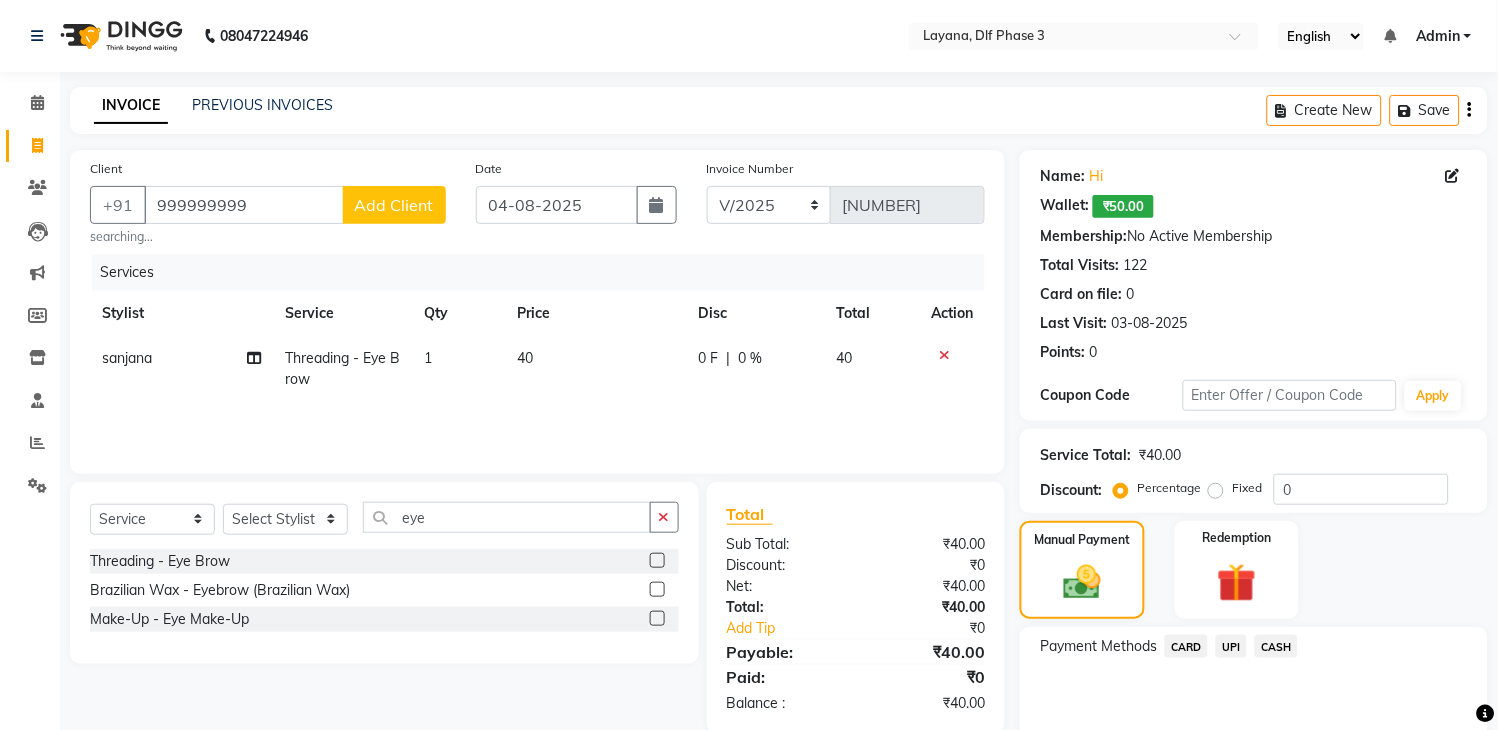 click on "UPI" 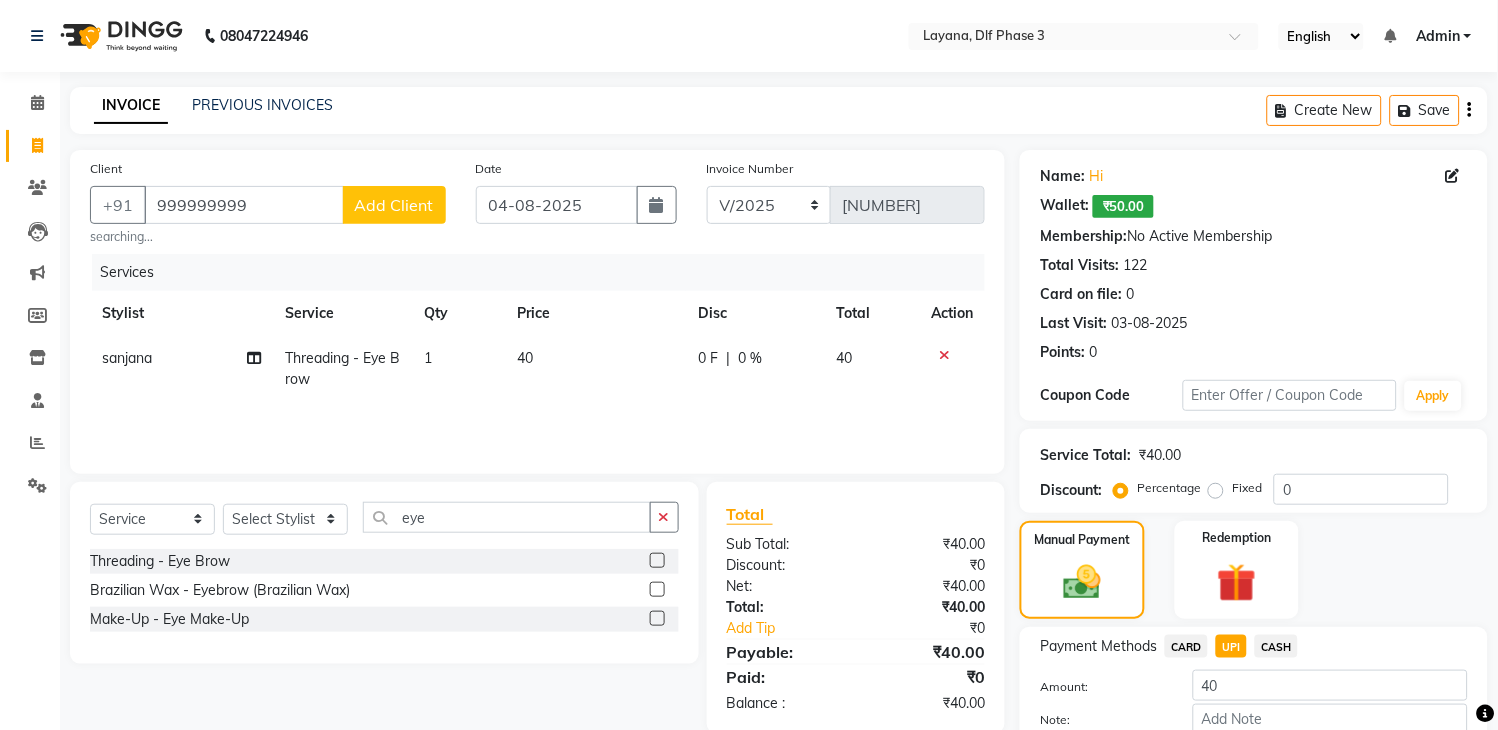 scroll, scrollTop: 57, scrollLeft: 0, axis: vertical 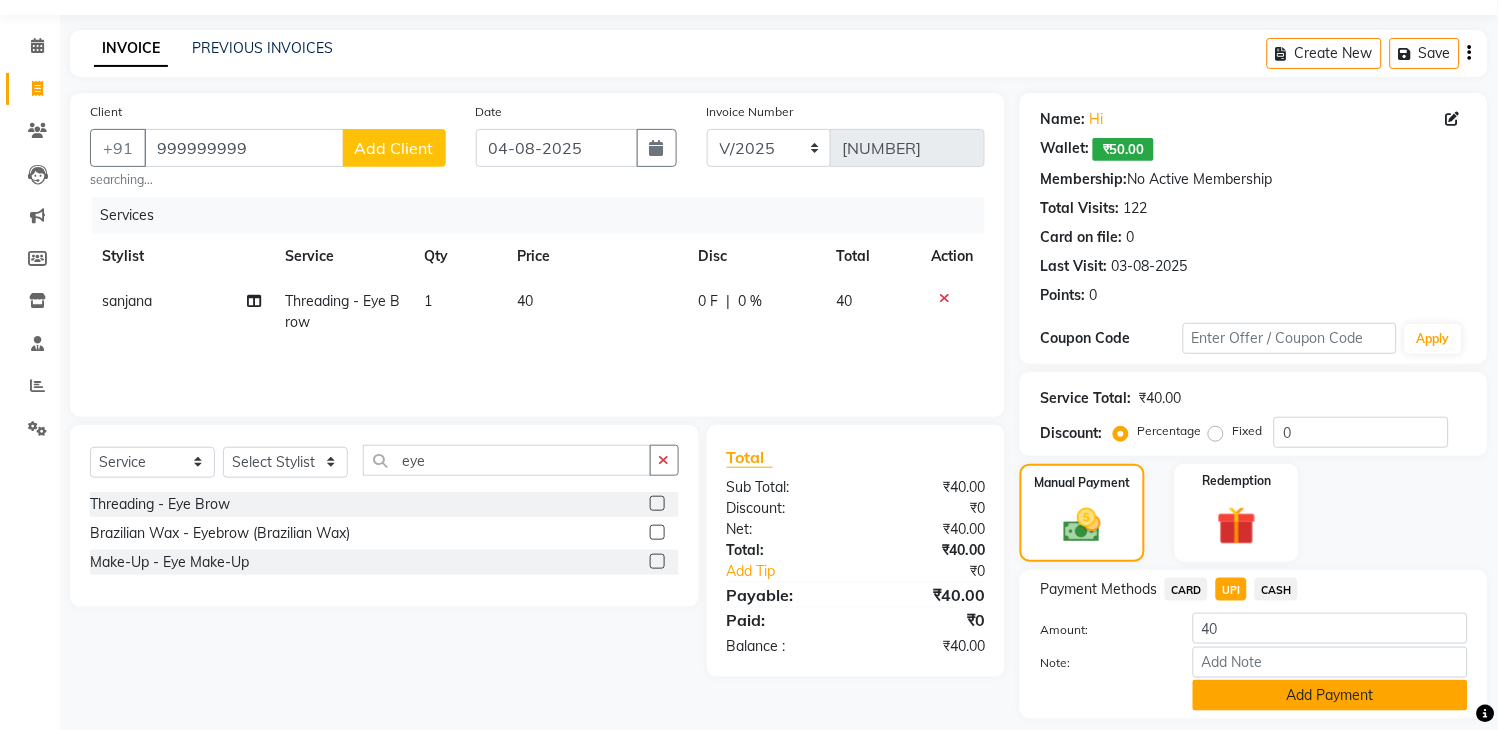 click on "Add Payment" 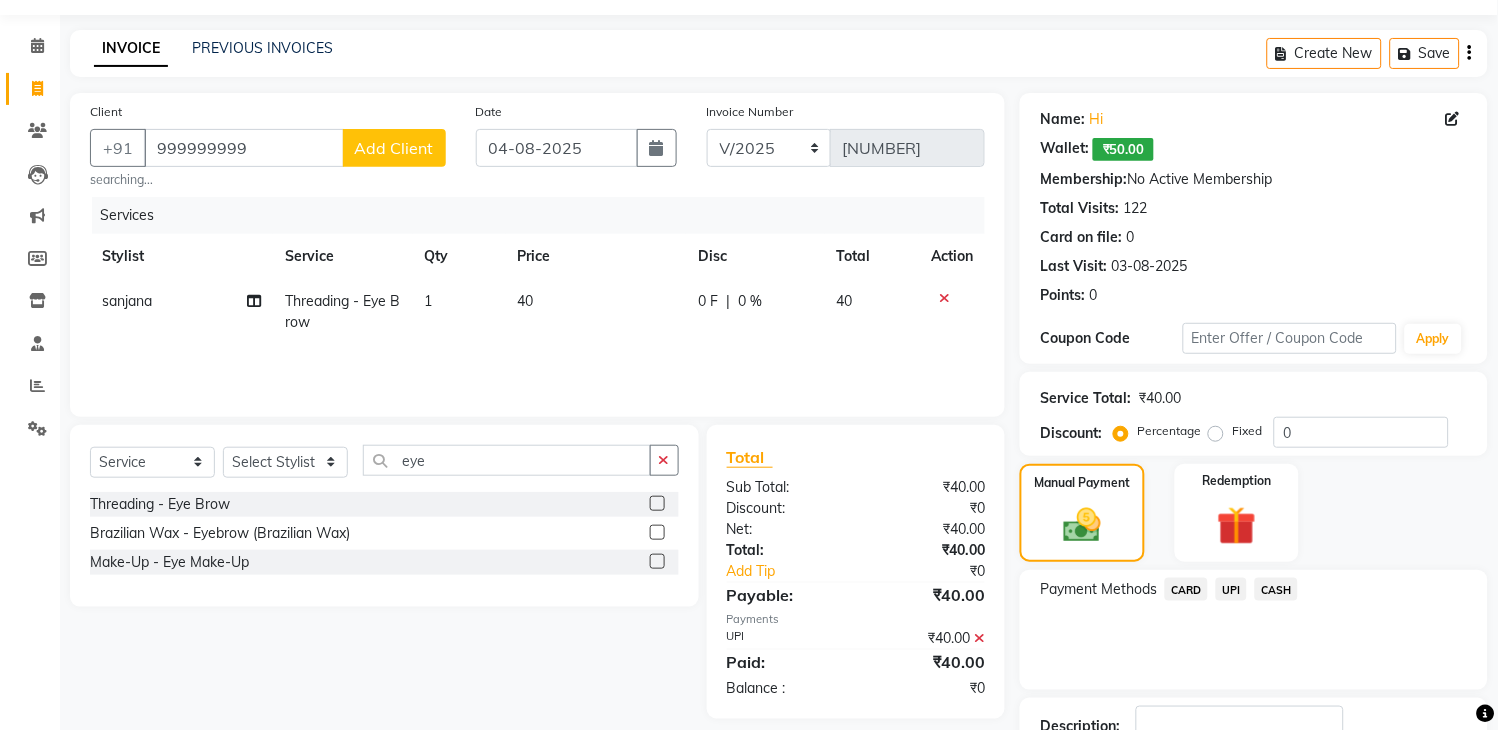 scroll, scrollTop: 201, scrollLeft: 0, axis: vertical 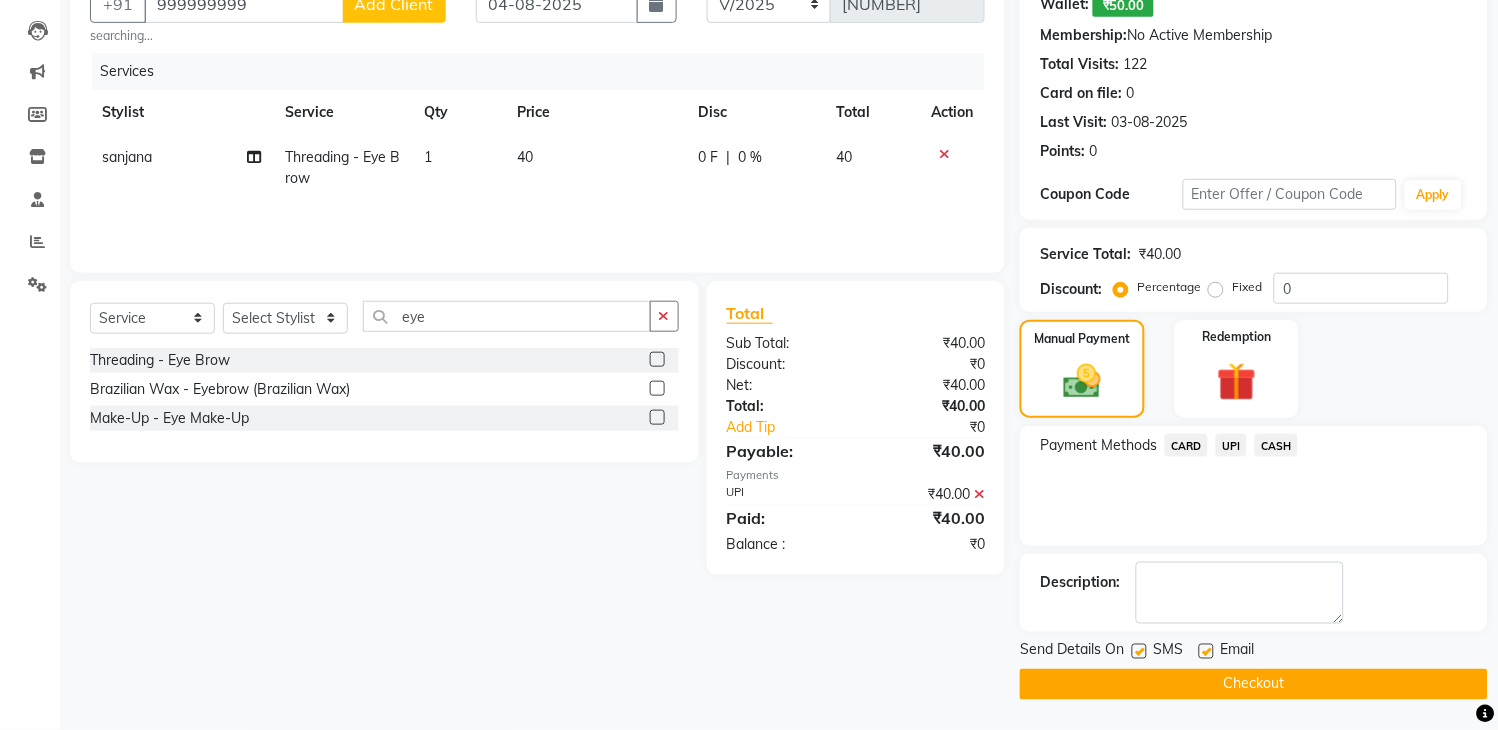 click 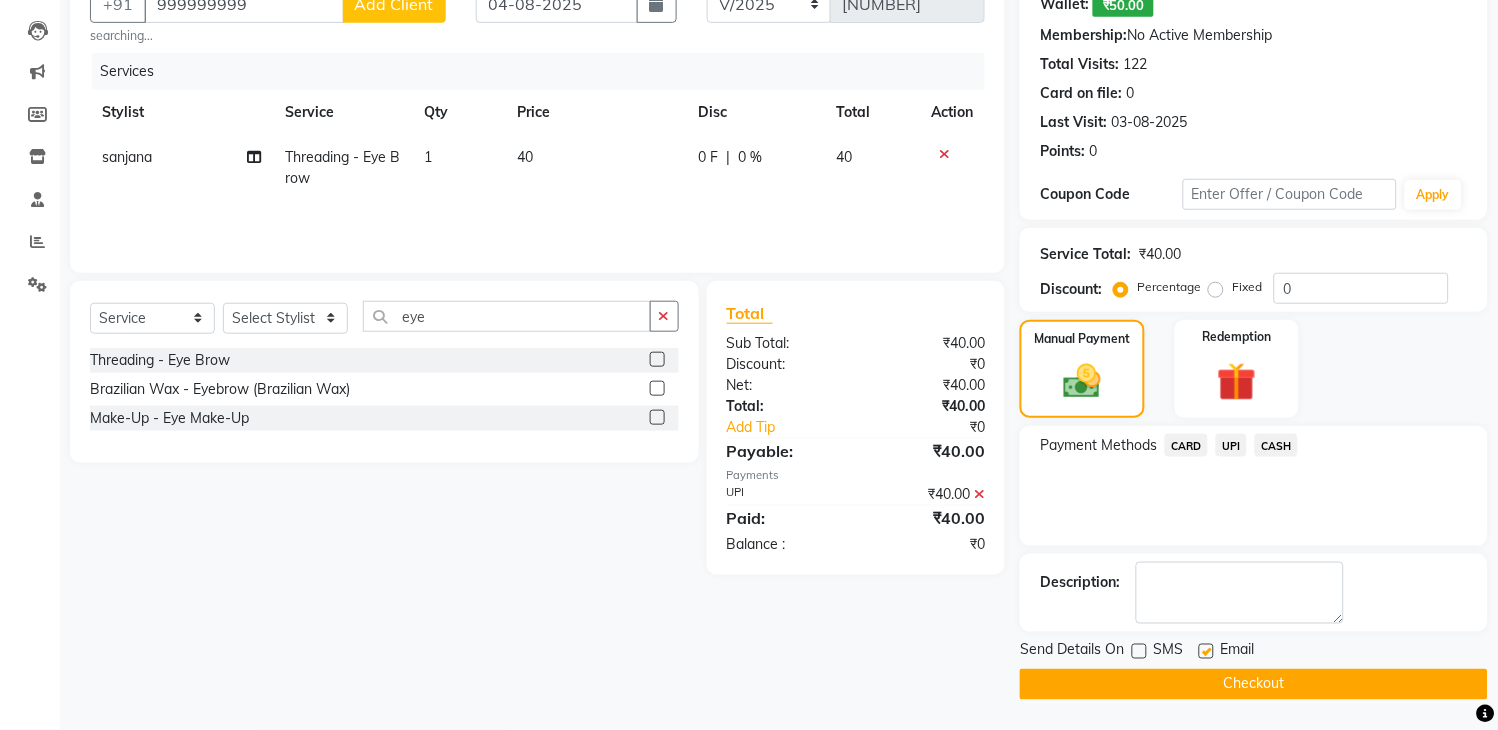 click on "Checkout" 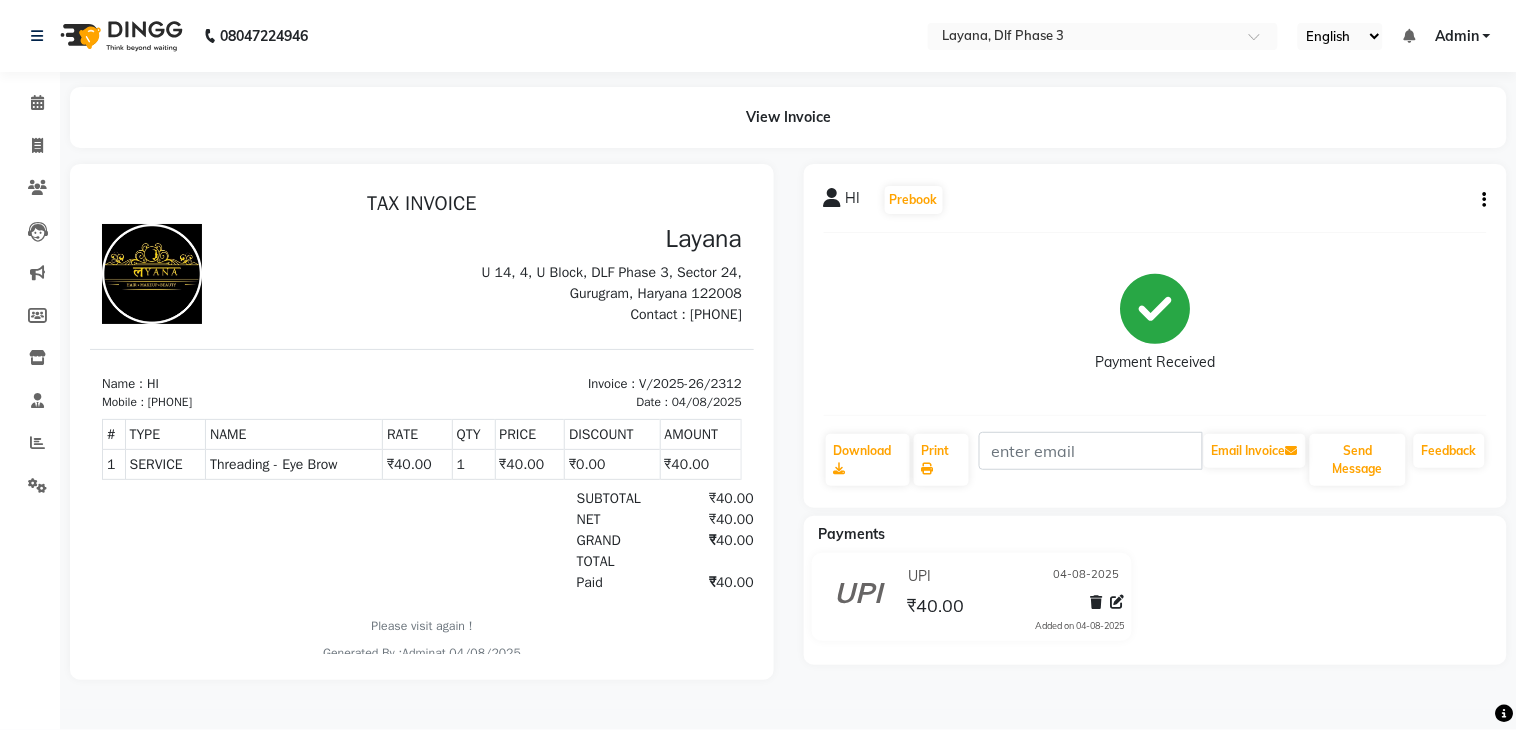scroll, scrollTop: 0, scrollLeft: 0, axis: both 